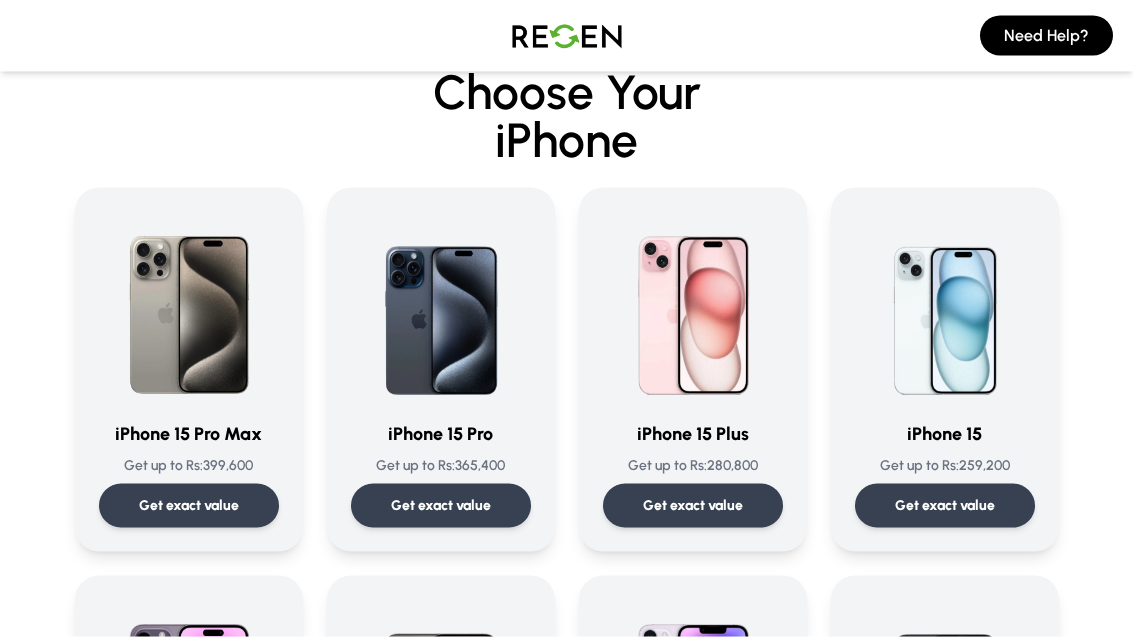 scroll, scrollTop: 0, scrollLeft: 0, axis: both 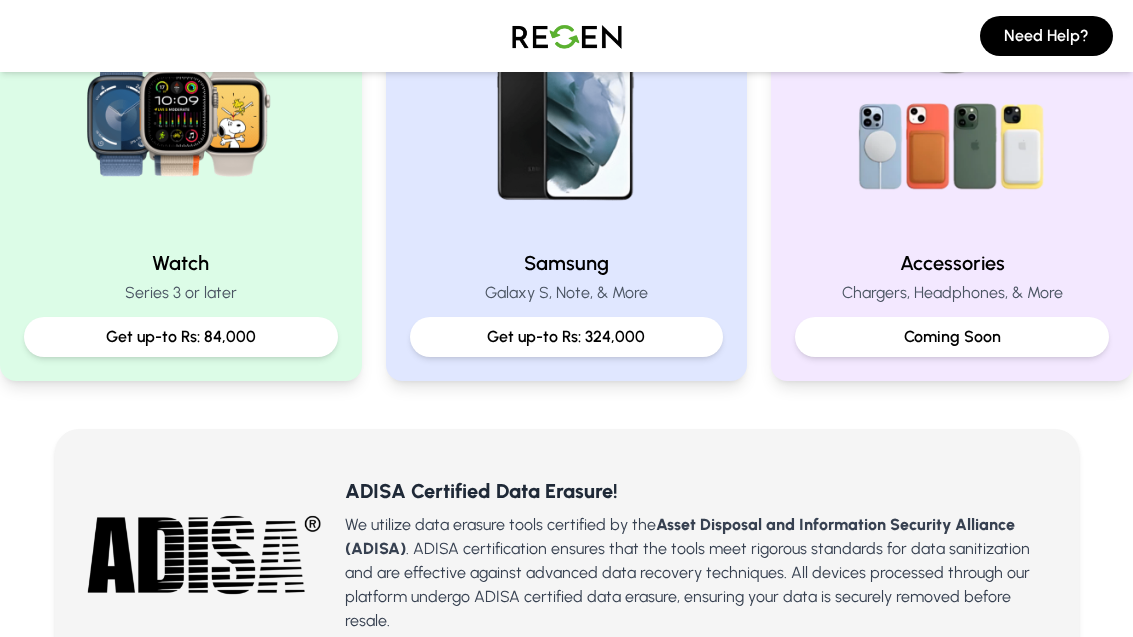 click at bounding box center (181, 105) 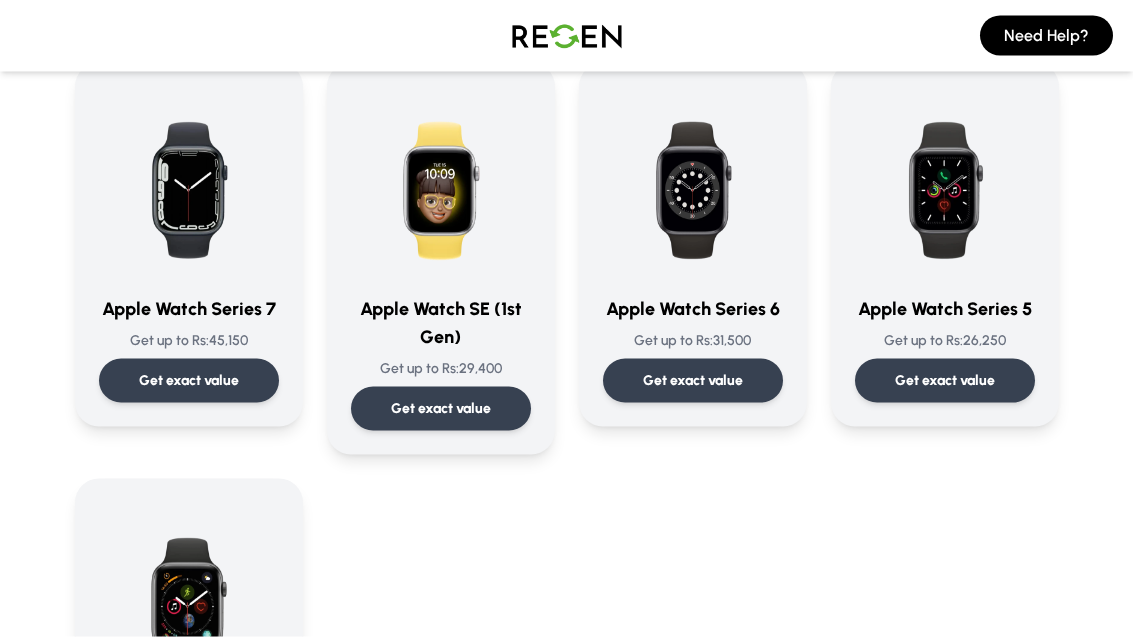 scroll, scrollTop: 582, scrollLeft: 0, axis: vertical 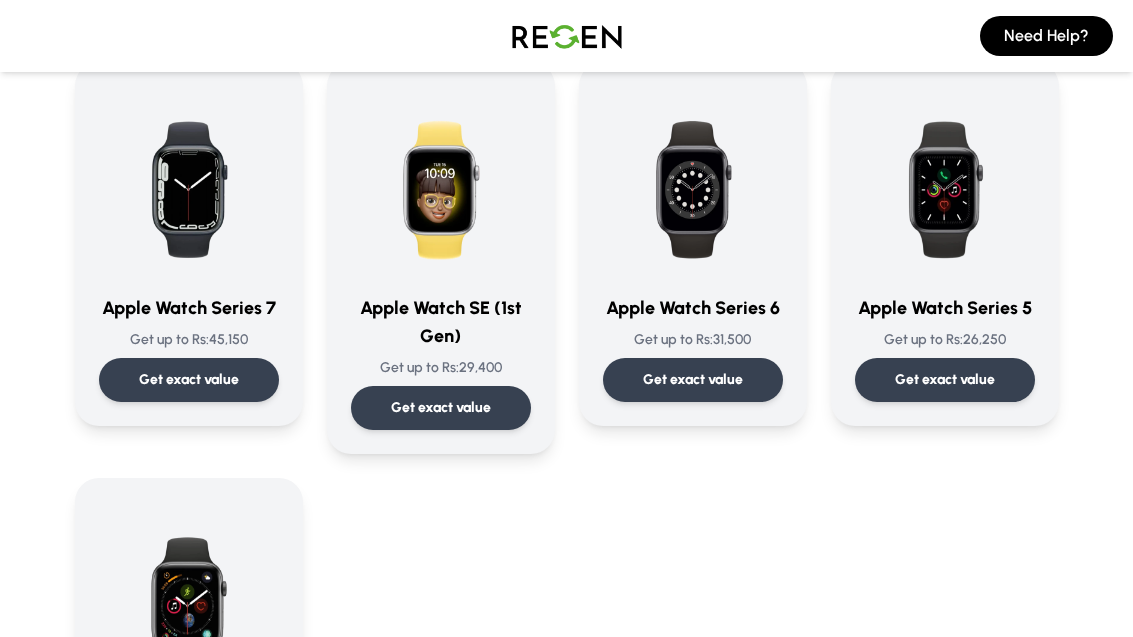 click on "Apple Watch Series 6 Get up to Rs:  31,500 Get exact value" at bounding box center (693, 244) 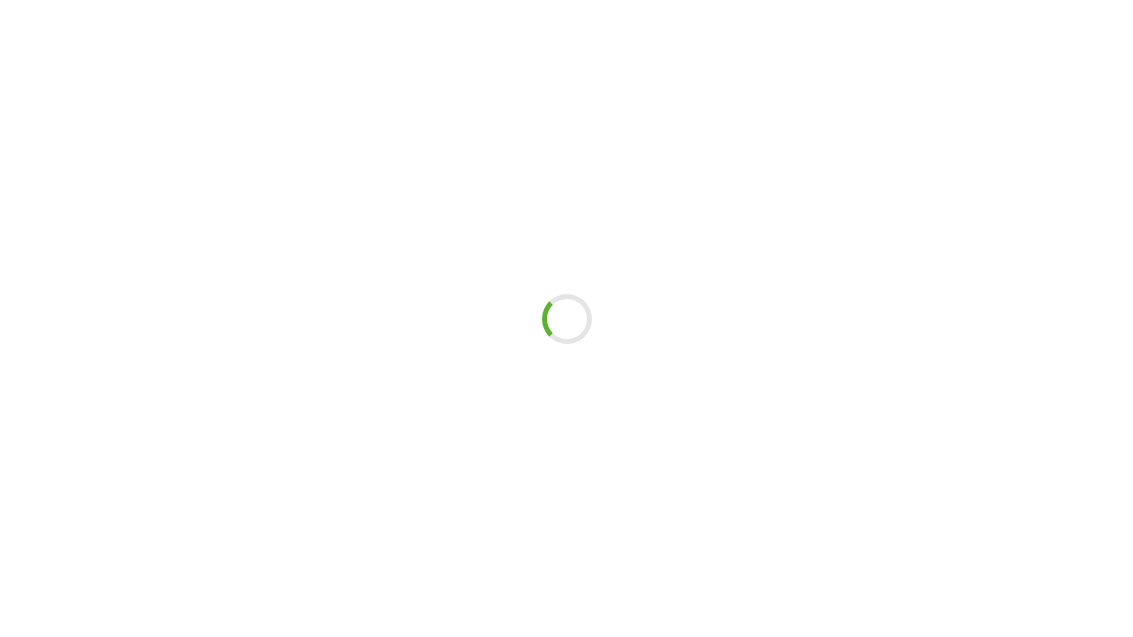 scroll, scrollTop: 0, scrollLeft: 0, axis: both 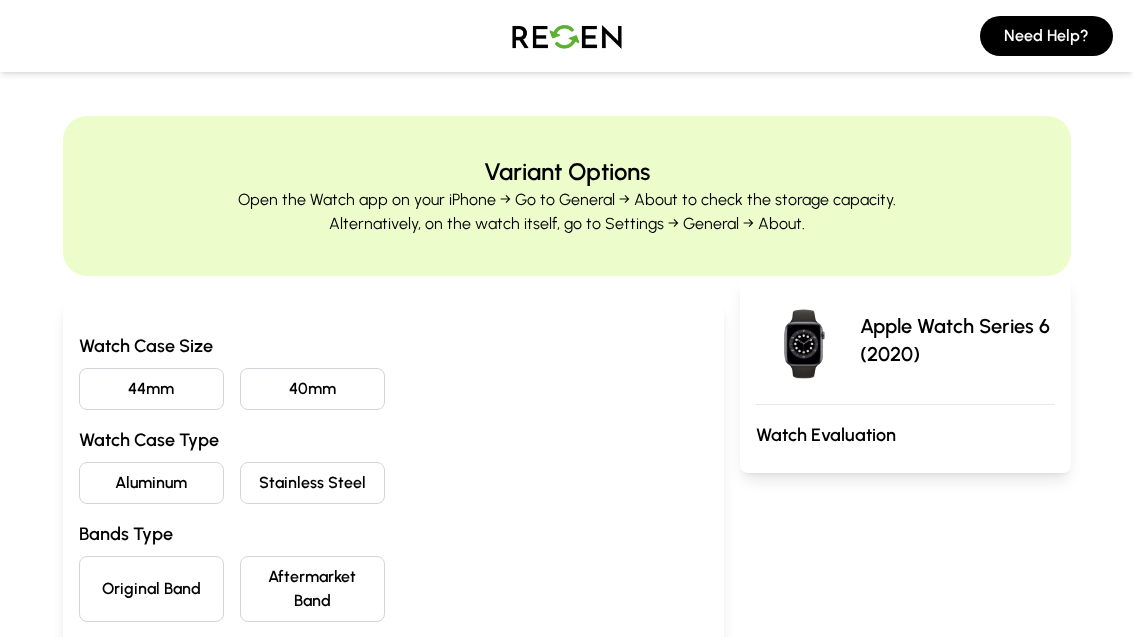 click on "44mm" at bounding box center (151, 389) 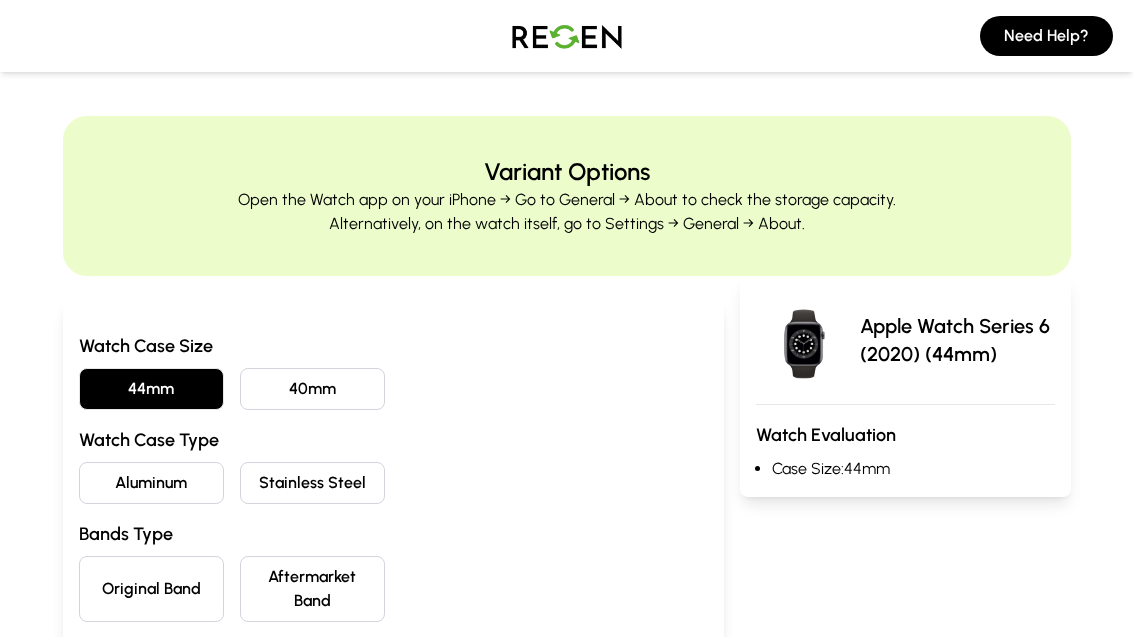 click on "Aluminum" at bounding box center (151, 483) 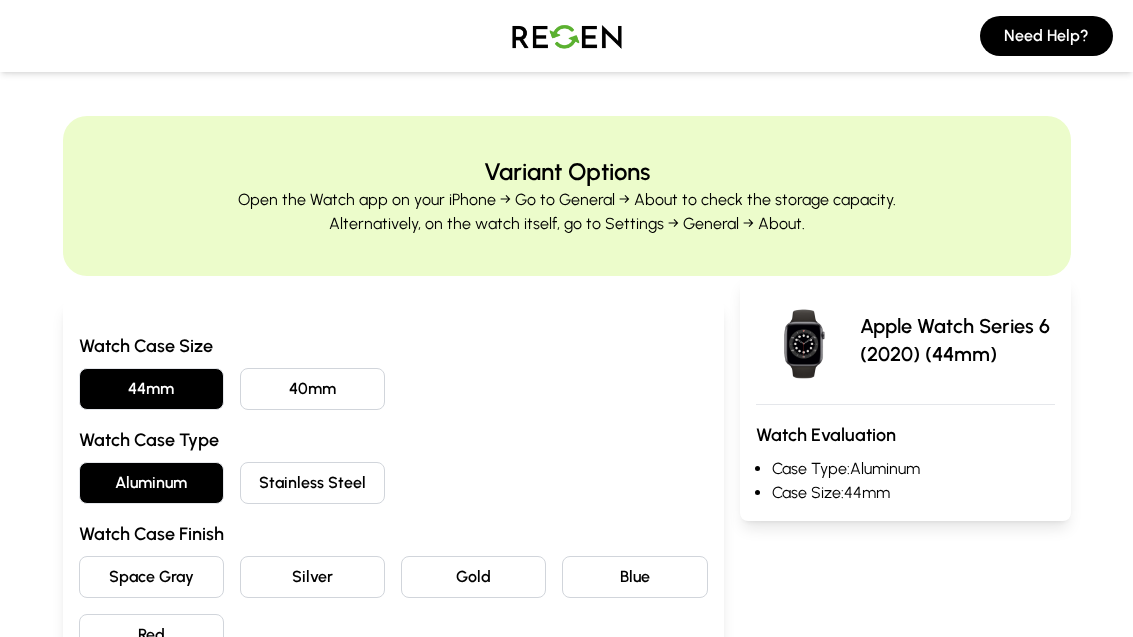 click on "Blue" at bounding box center [634, 577] 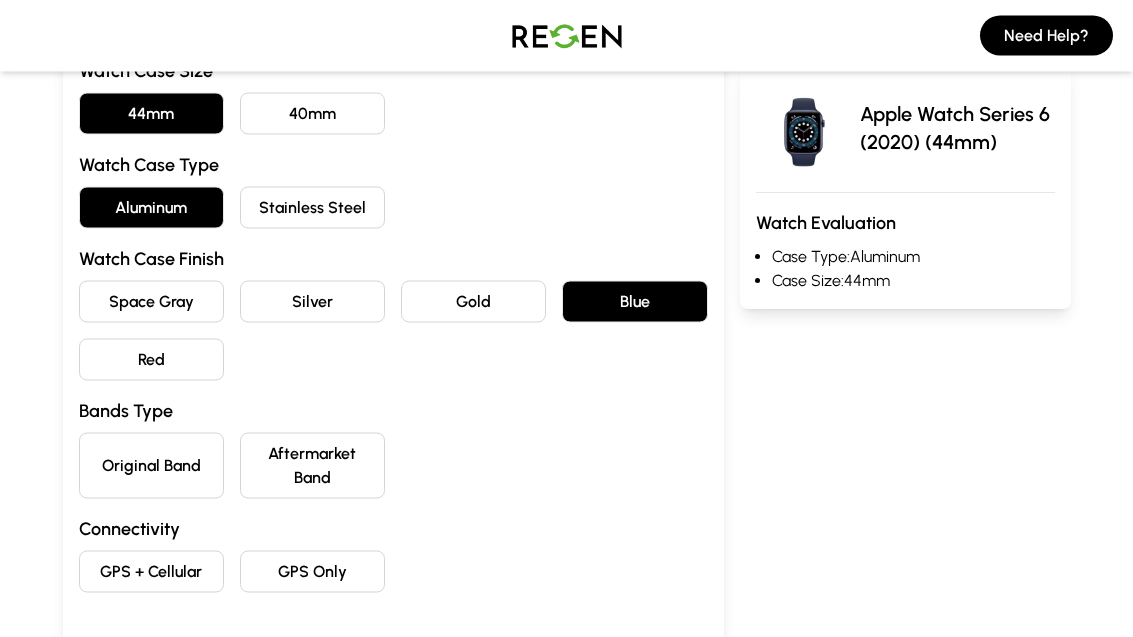 scroll, scrollTop: 277, scrollLeft: 0, axis: vertical 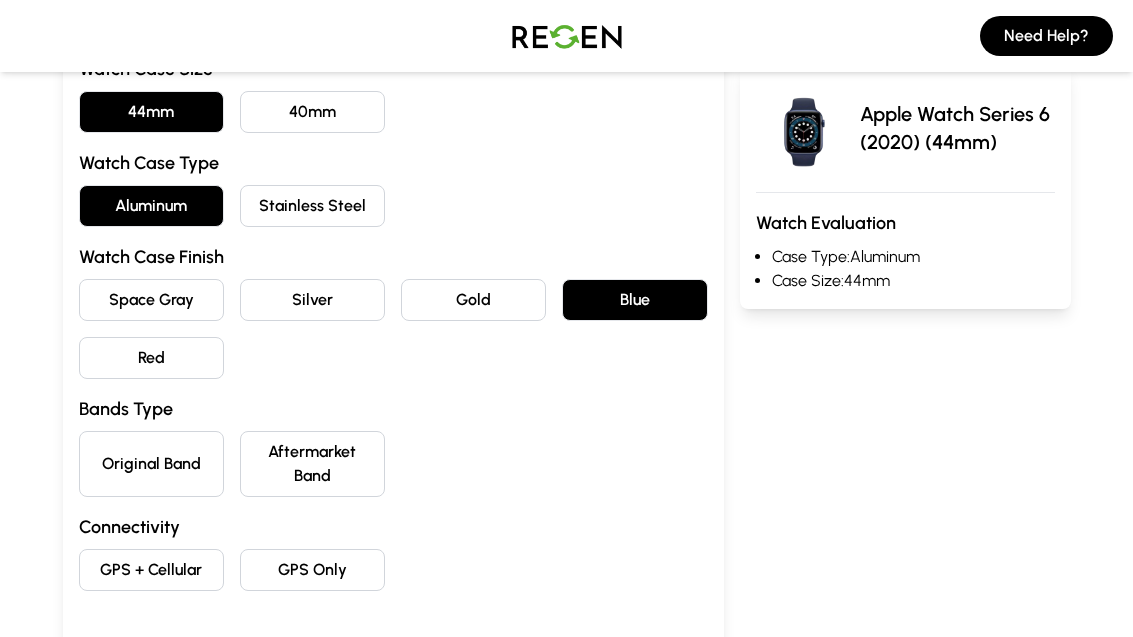 click on "Original Band" at bounding box center [151, 464] 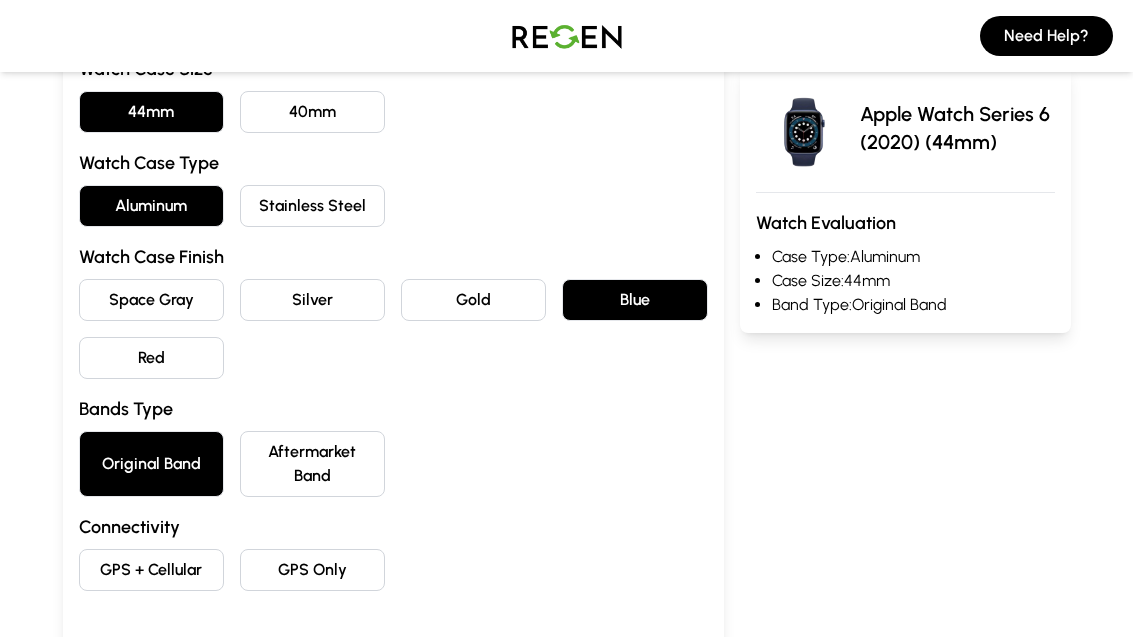click on "GPS Only" at bounding box center [312, 570] 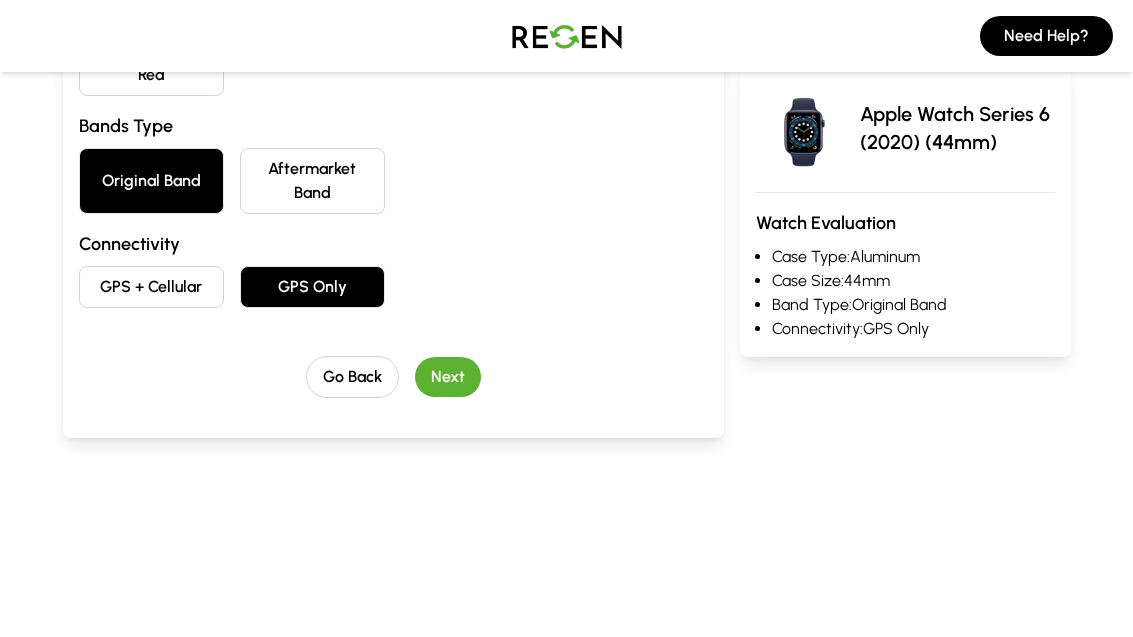 scroll, scrollTop: 575, scrollLeft: 0, axis: vertical 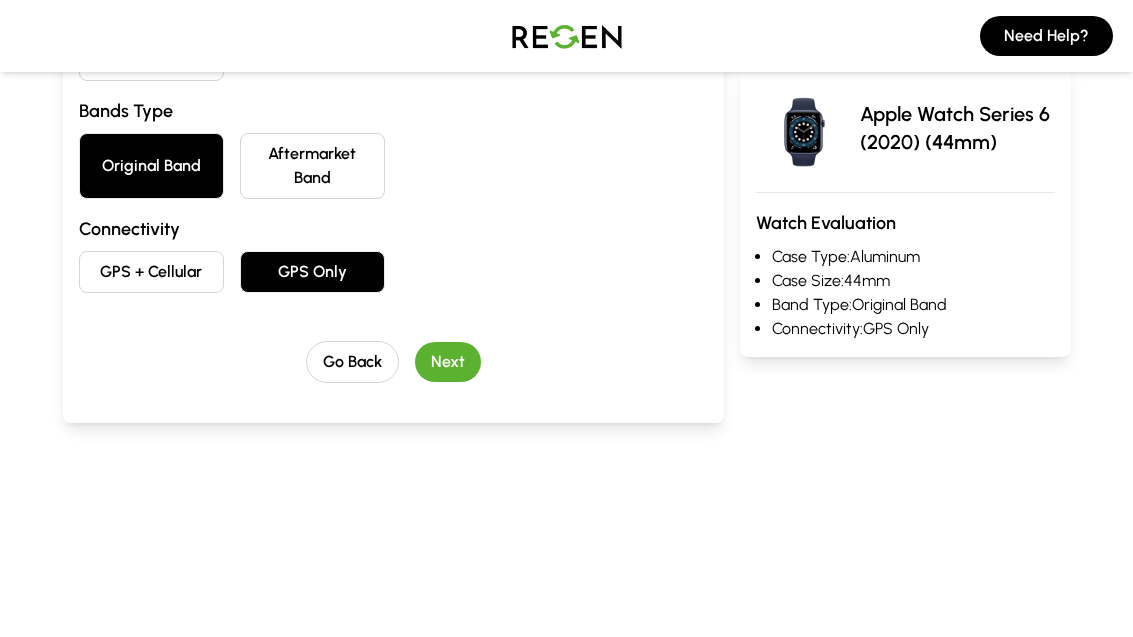 click on "Next" at bounding box center (448, 362) 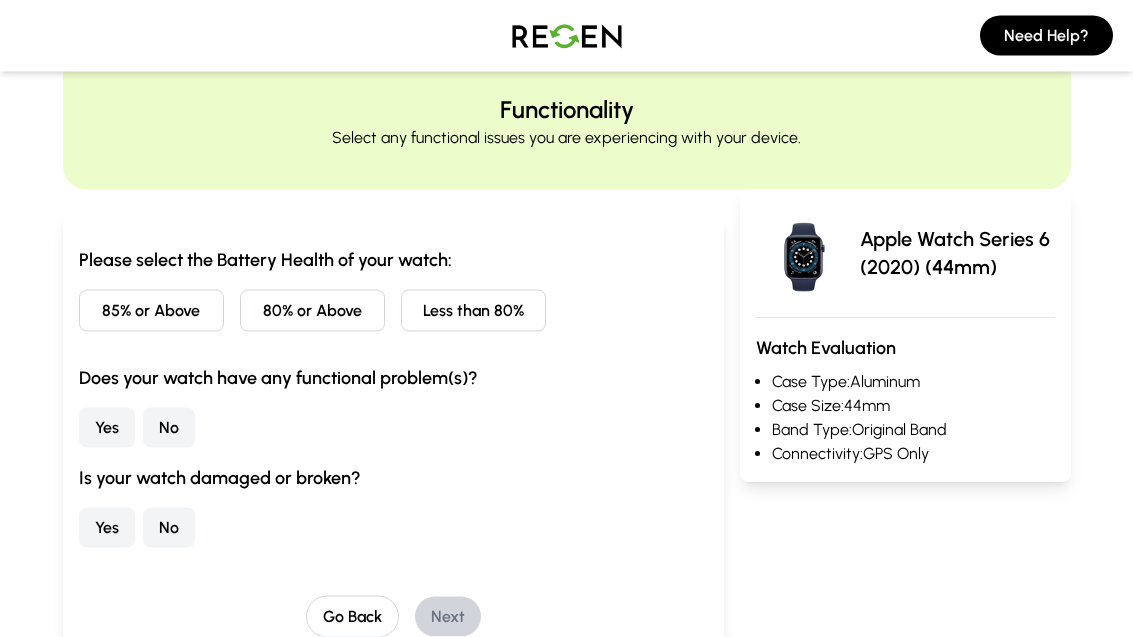 scroll, scrollTop: 0, scrollLeft: 0, axis: both 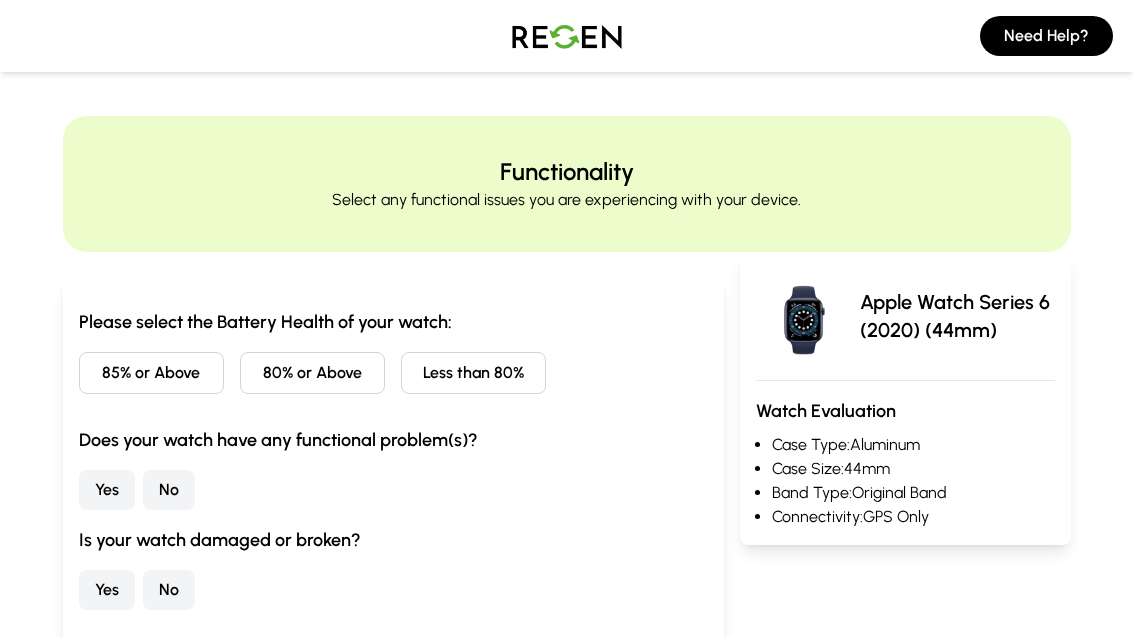 click on "Less than 80%" at bounding box center [473, 373] 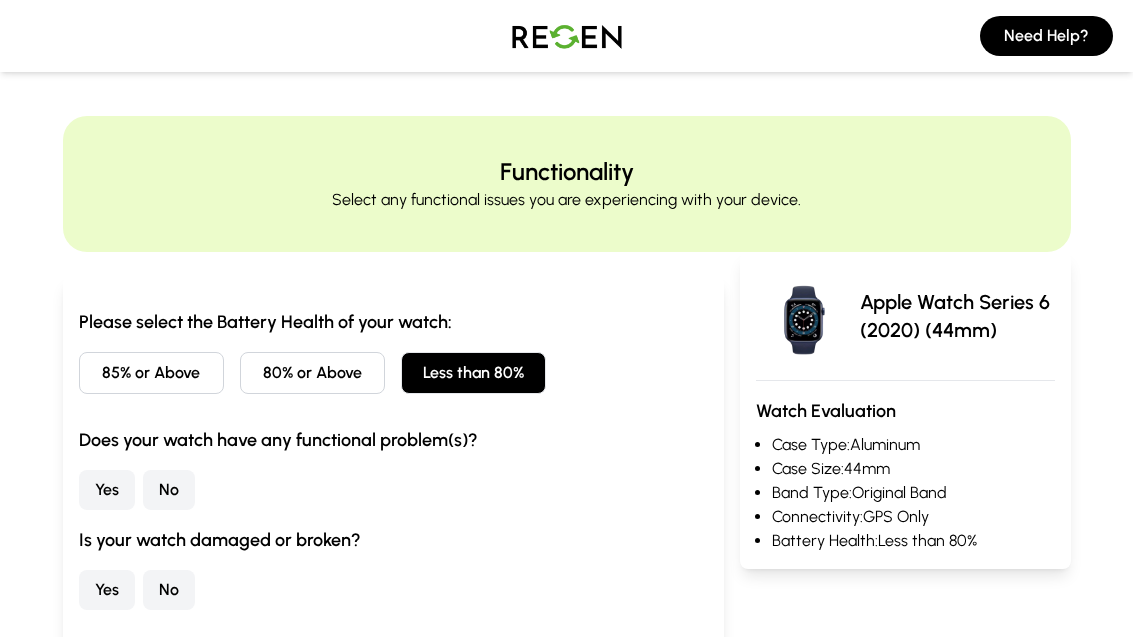 click on "No" at bounding box center (169, 490) 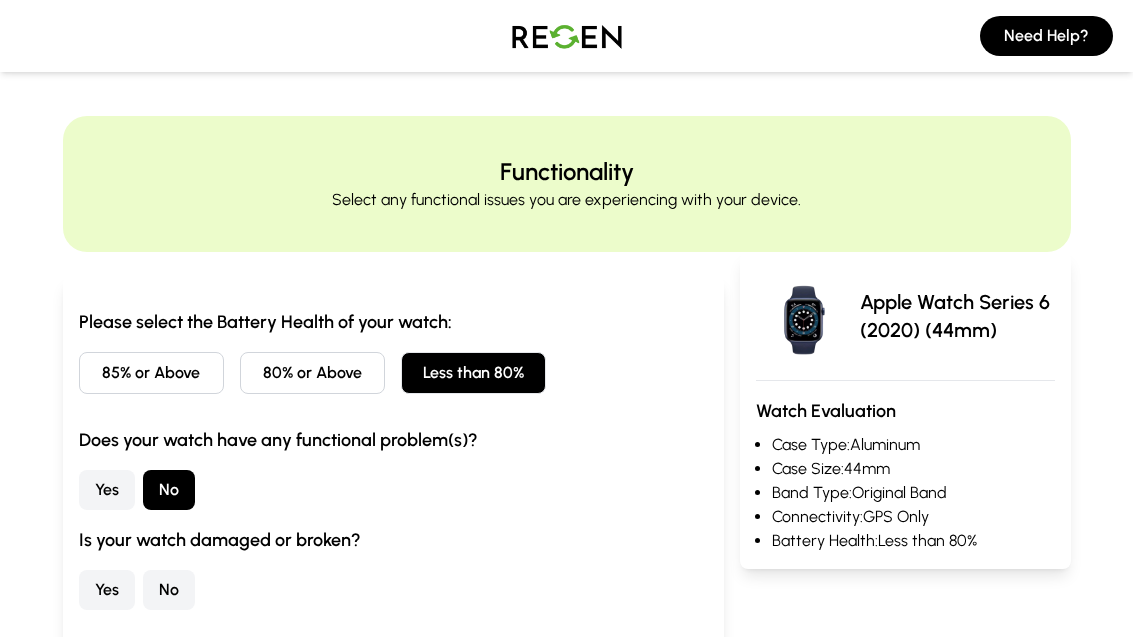 click on "Is your watch damaged or broken? Yes No" at bounding box center [393, 568] 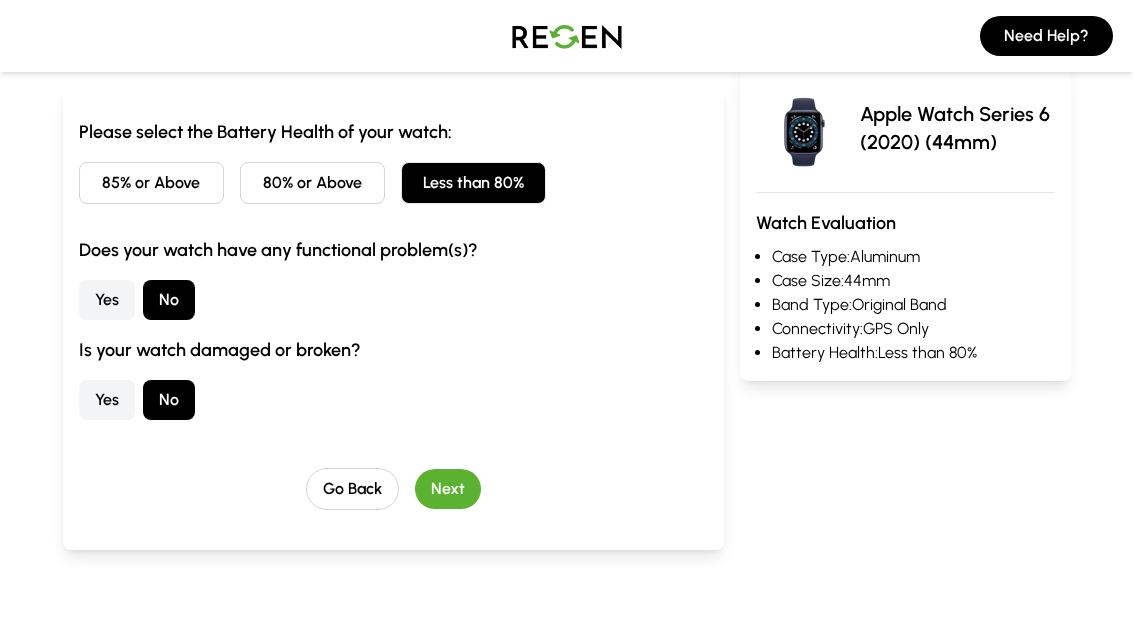 click on "Next" at bounding box center (448, 489) 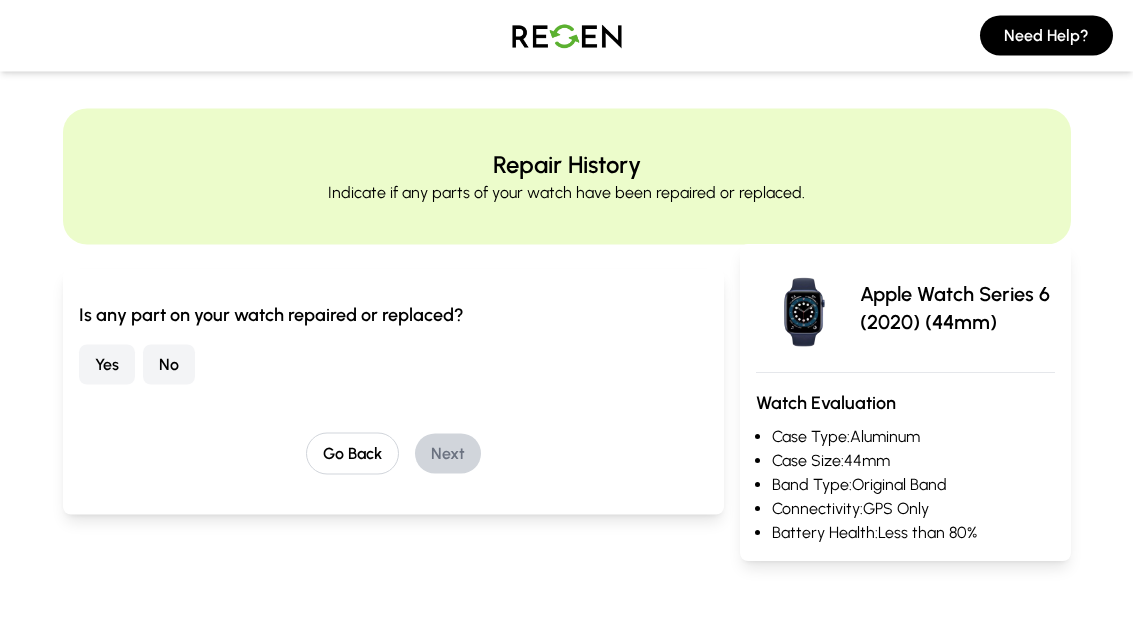 scroll, scrollTop: 0, scrollLeft: 0, axis: both 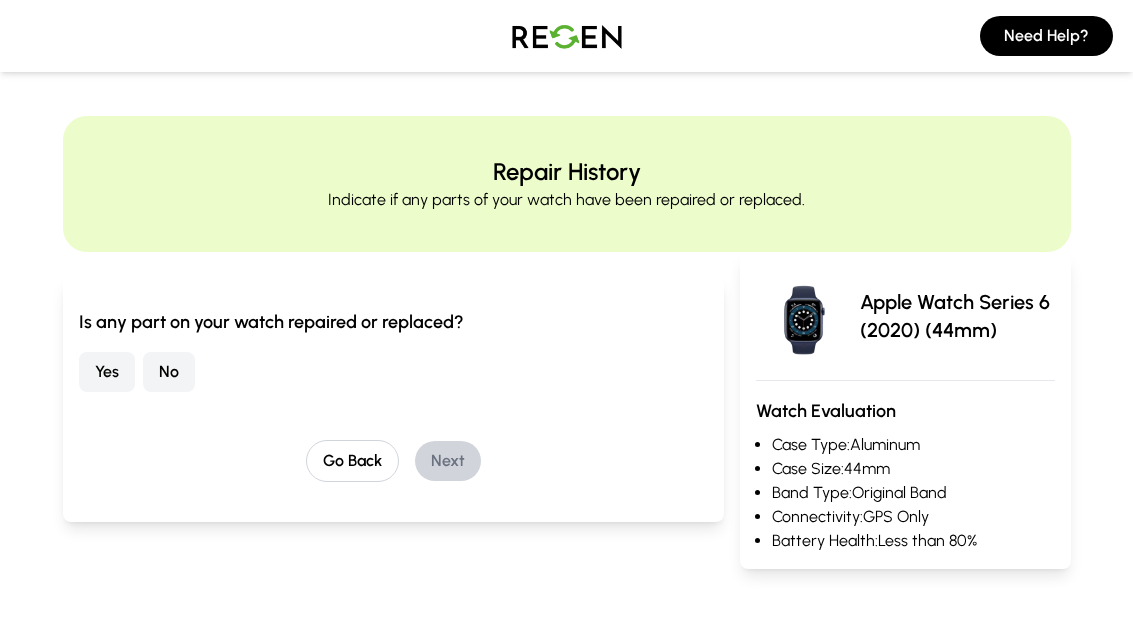 click on "No" at bounding box center (169, 372) 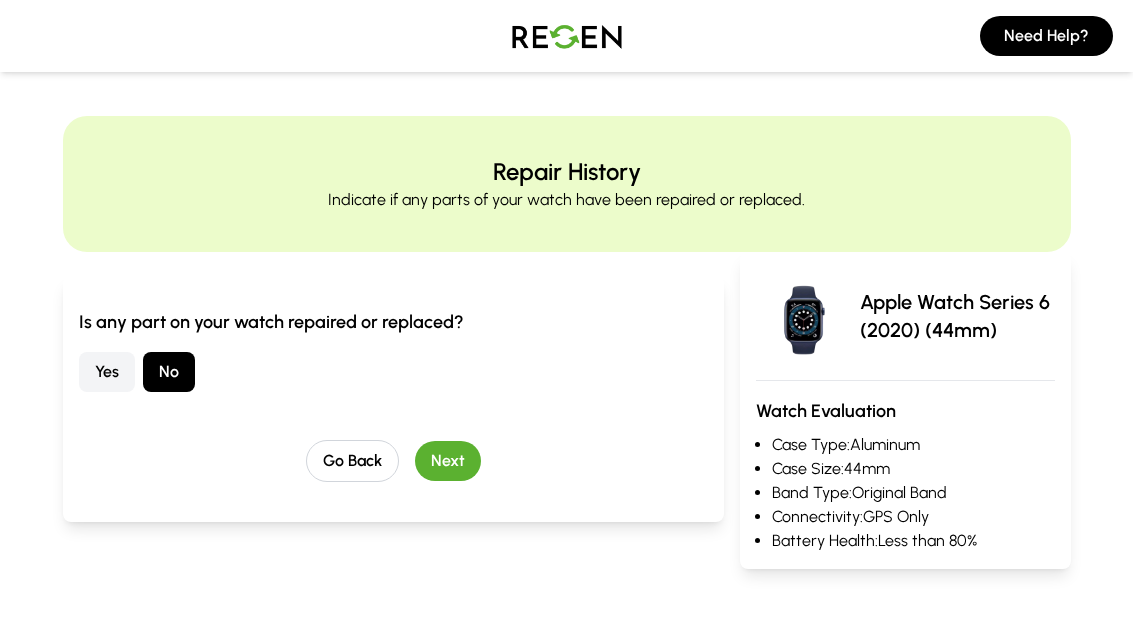 click on "Next" at bounding box center [448, 461] 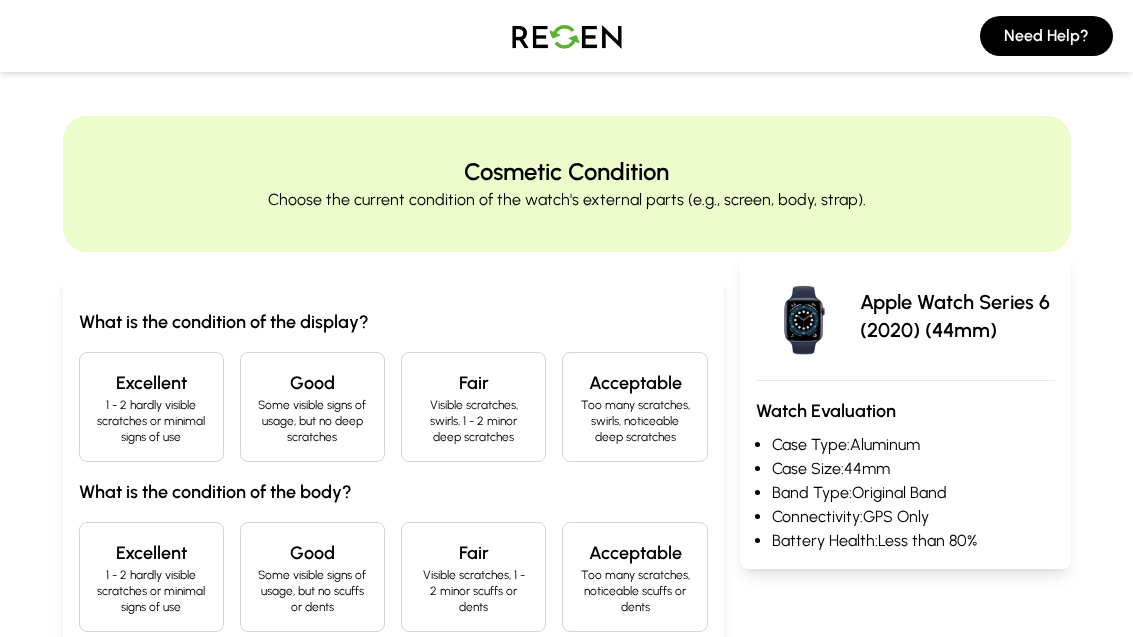 click on "1 - 2 hardly visible scratches or minimal signs of use" at bounding box center (151, 421) 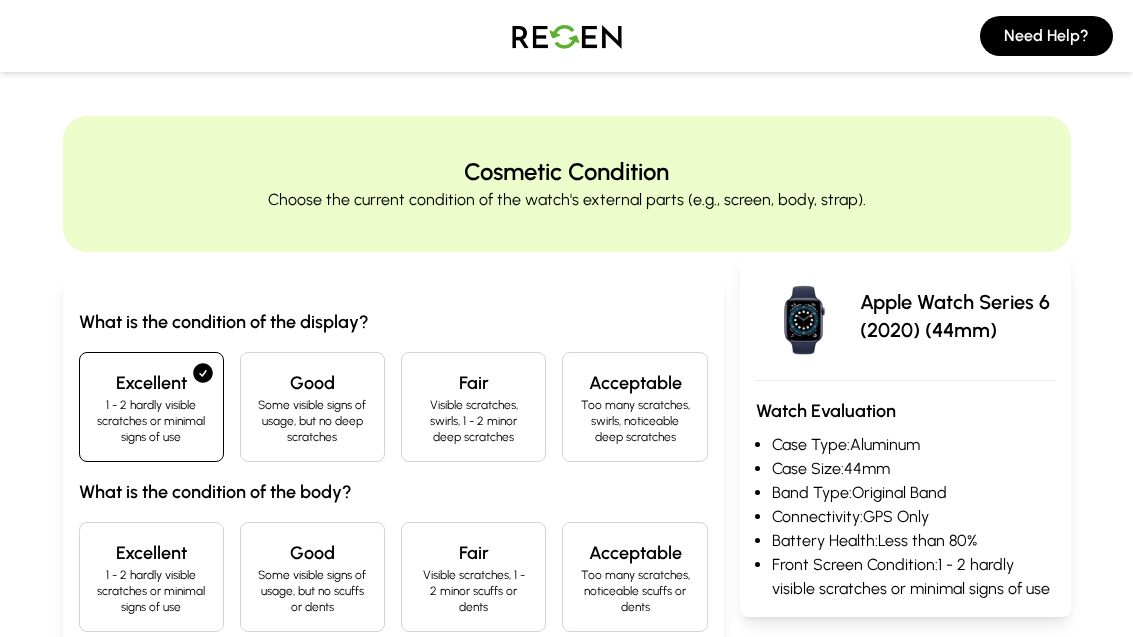 click on "Excellent" at bounding box center (151, 553) 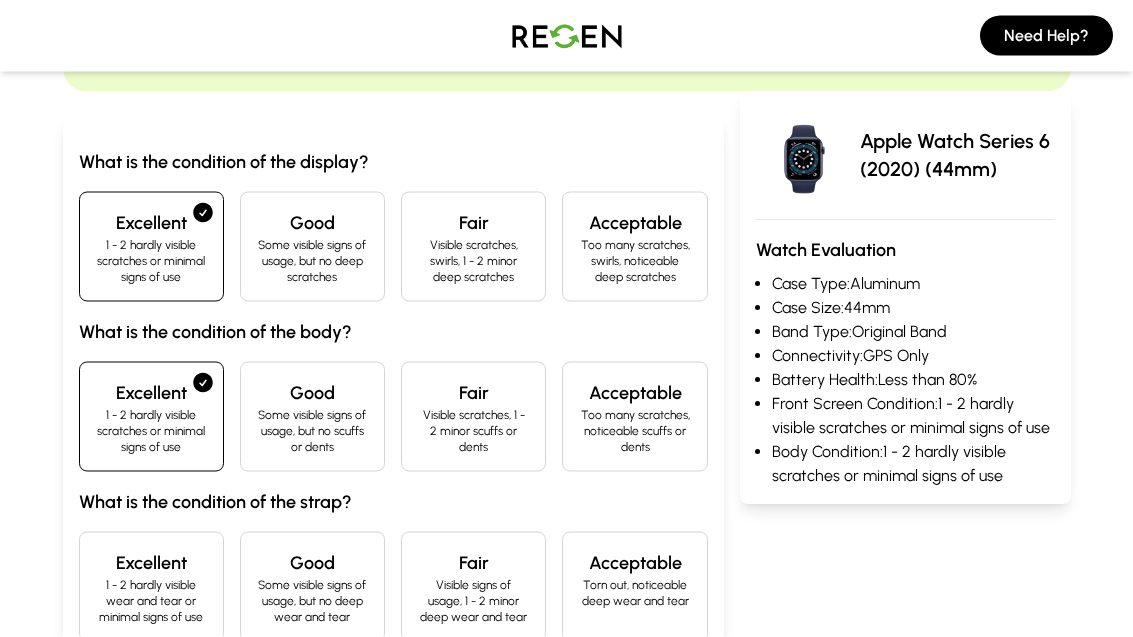 scroll, scrollTop: 163, scrollLeft: 0, axis: vertical 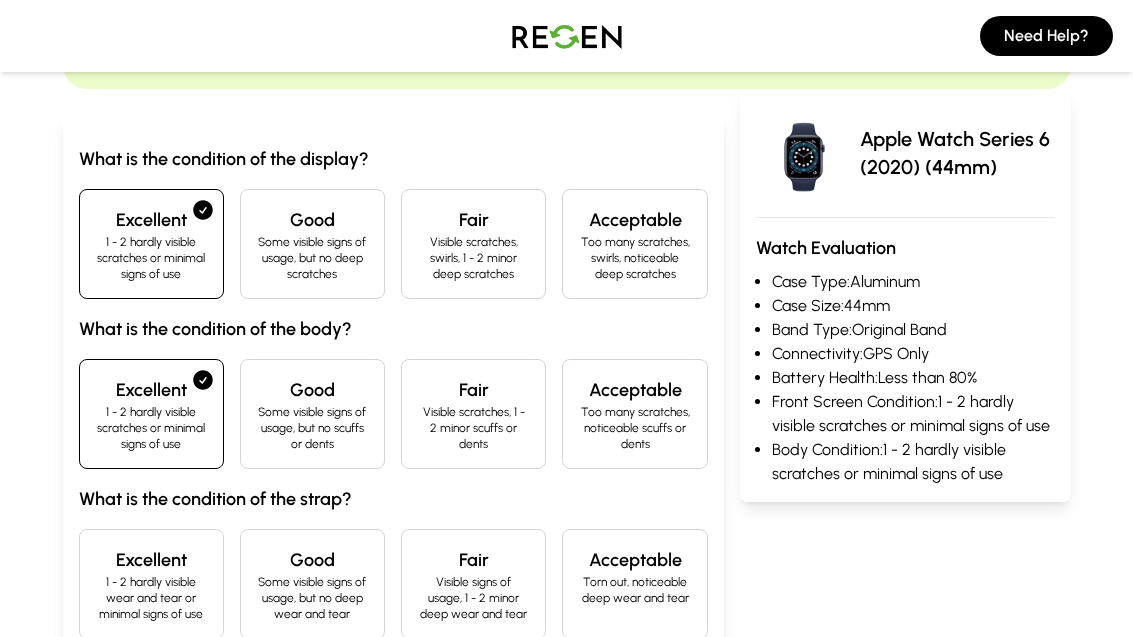 click on "Excellent" at bounding box center (151, 560) 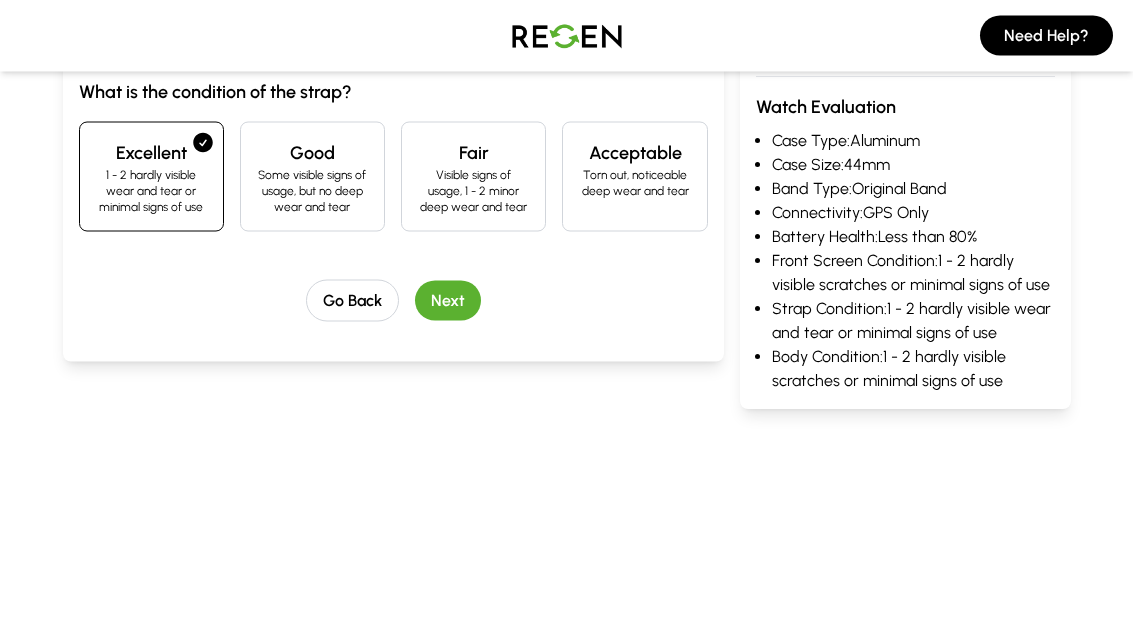 click on "Next" at bounding box center [448, 301] 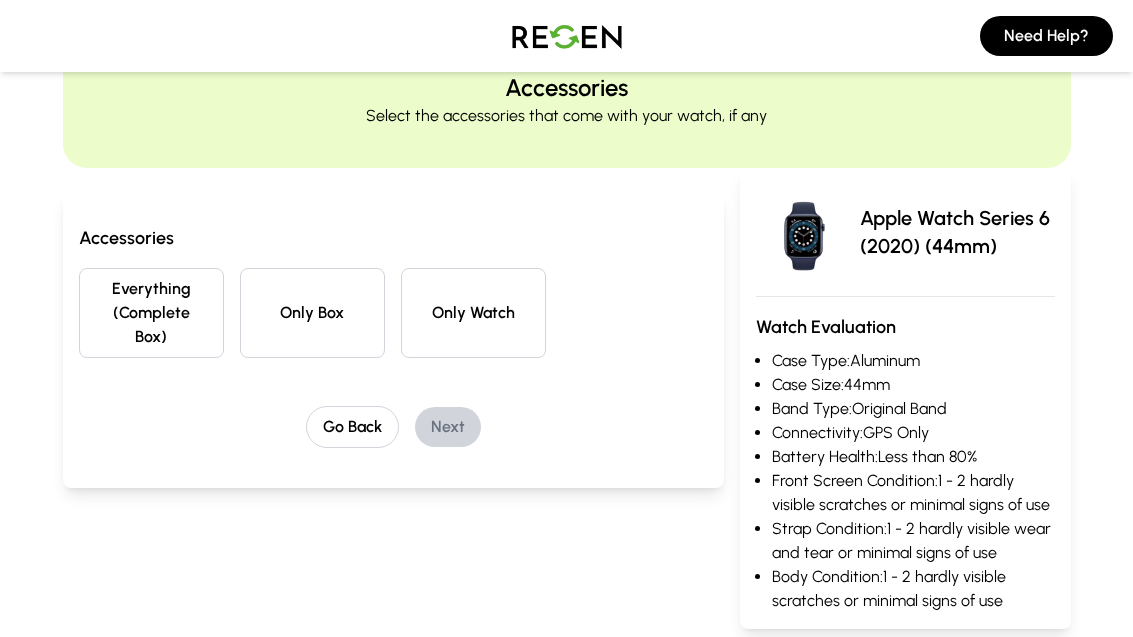 scroll, scrollTop: 0, scrollLeft: 0, axis: both 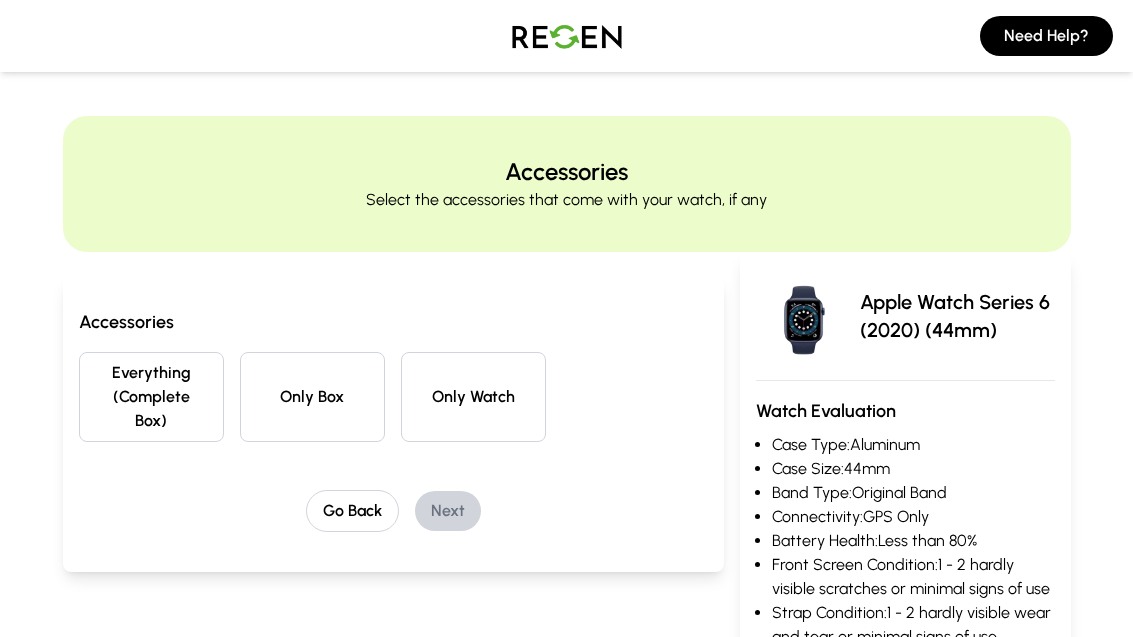 click on "Everything (Complete Box)" at bounding box center (151, 397) 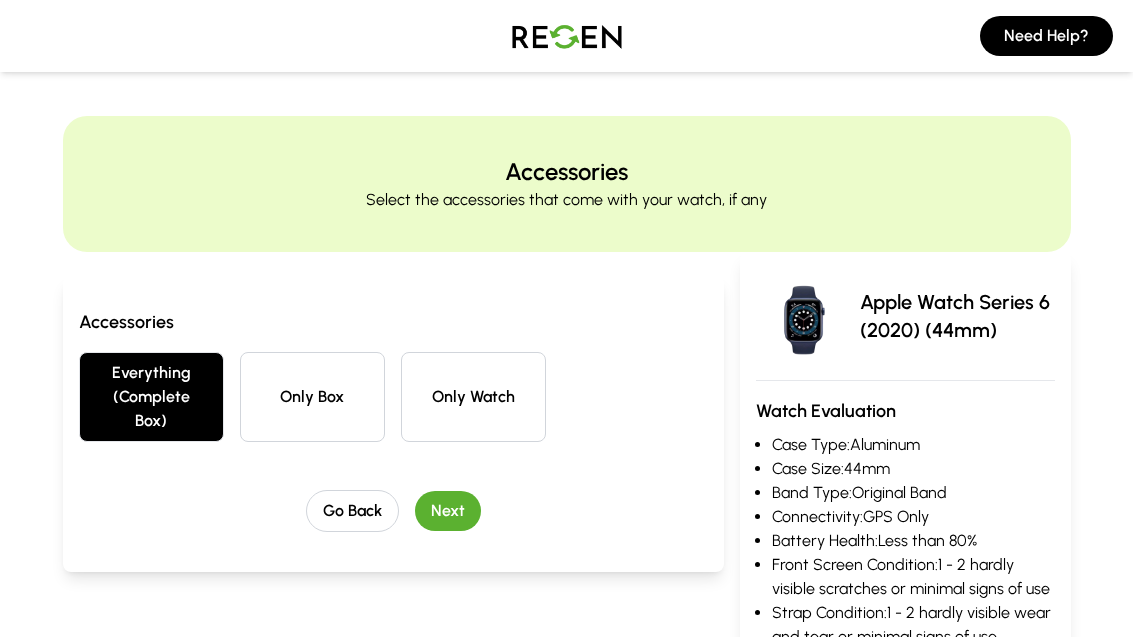 click on "Next" at bounding box center [448, 511] 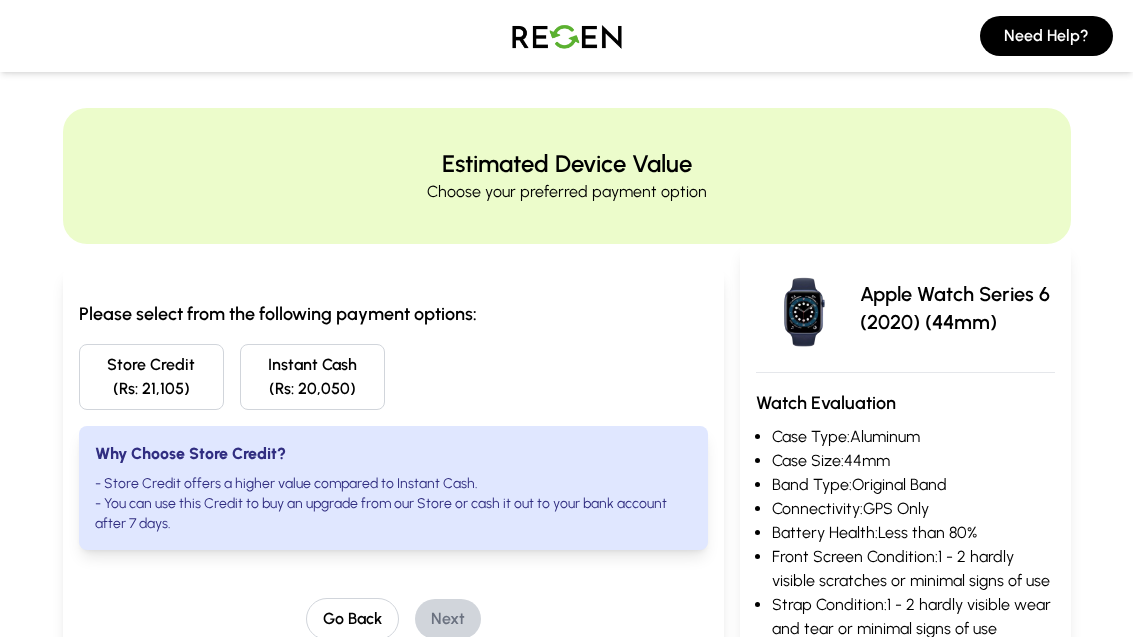 scroll, scrollTop: 0, scrollLeft: 0, axis: both 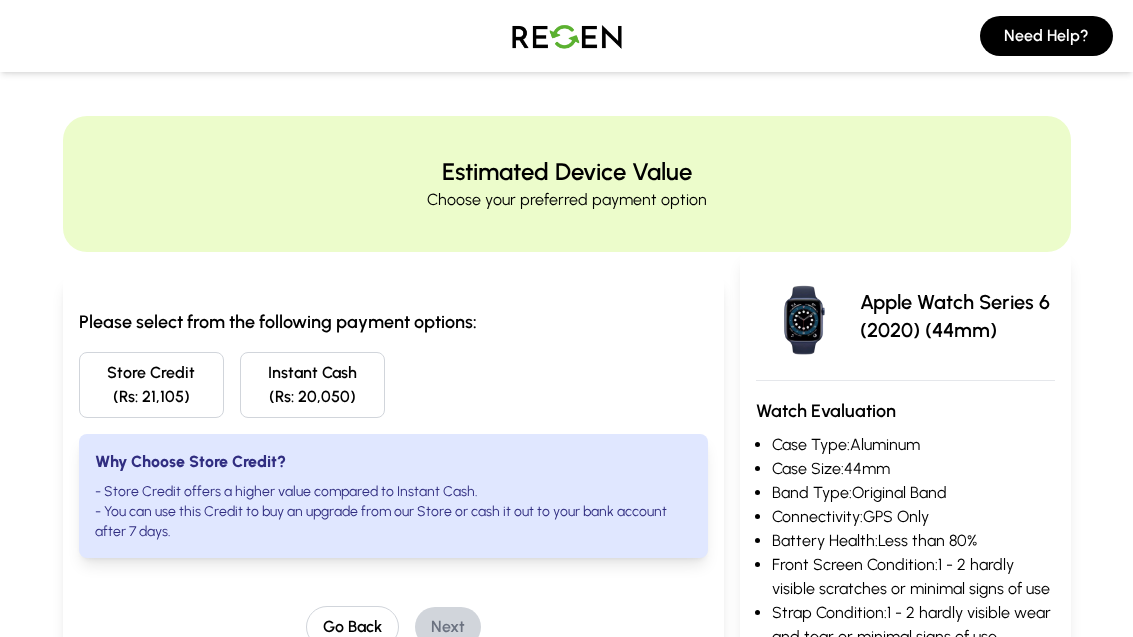 click on "Instant Cash (Rs: 20,050)" at bounding box center [312, 385] 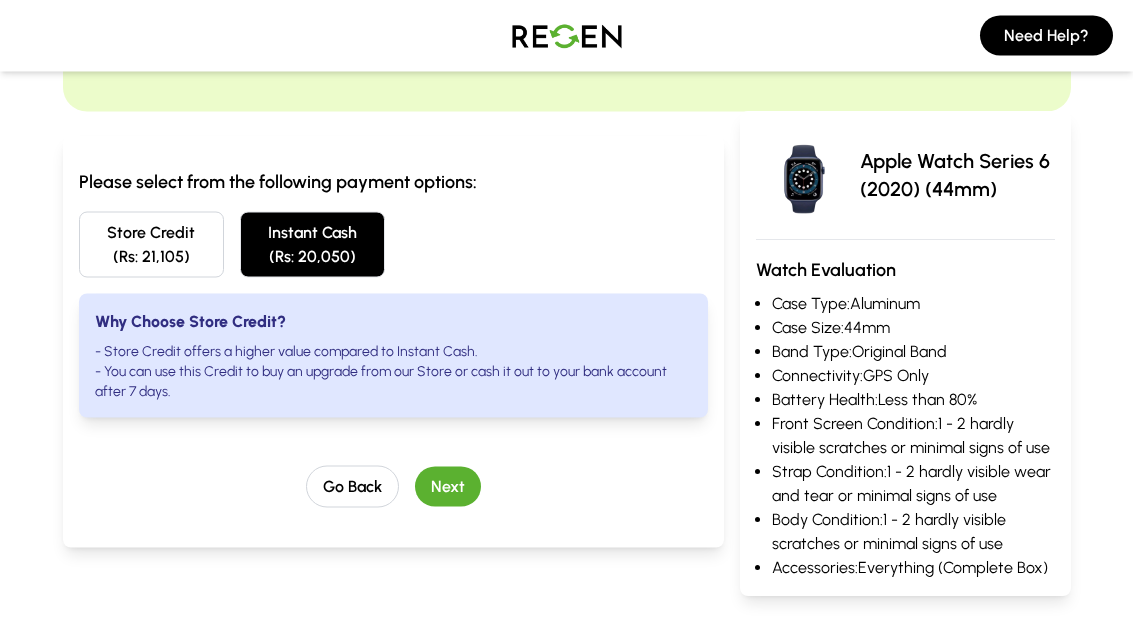 click on "Next" at bounding box center [448, 487] 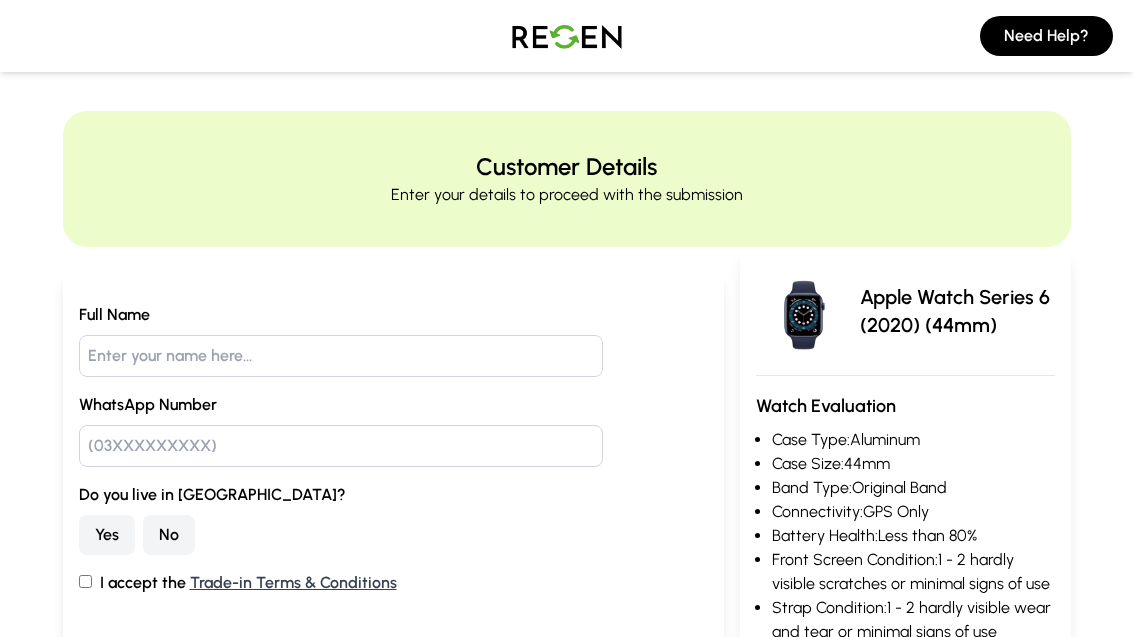 scroll, scrollTop: 0, scrollLeft: 0, axis: both 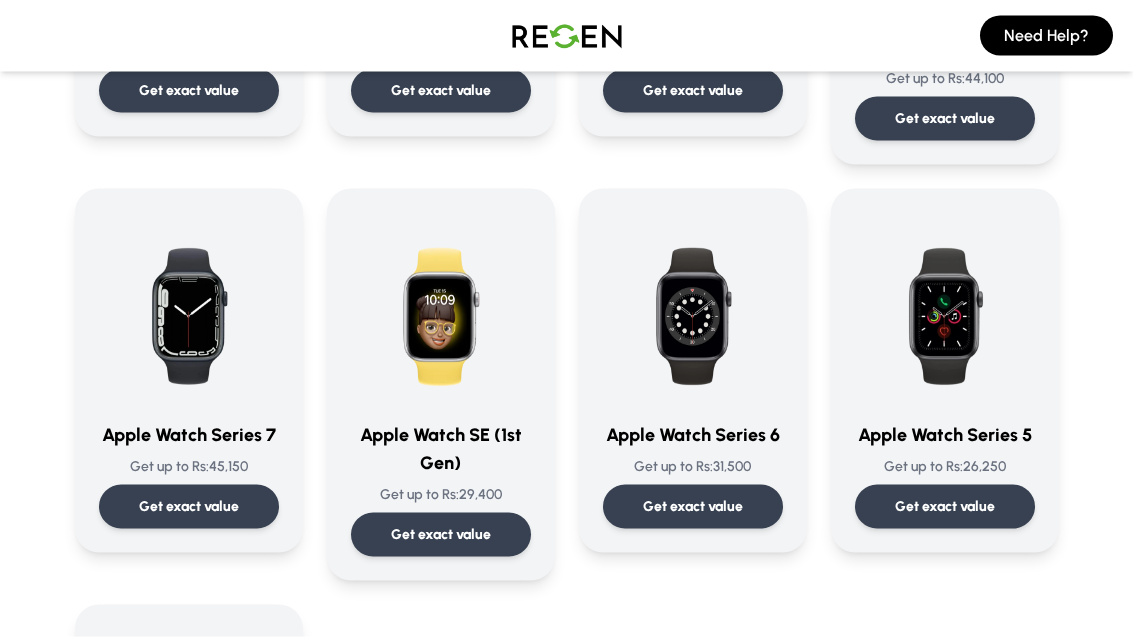 click at bounding box center [693, 309] 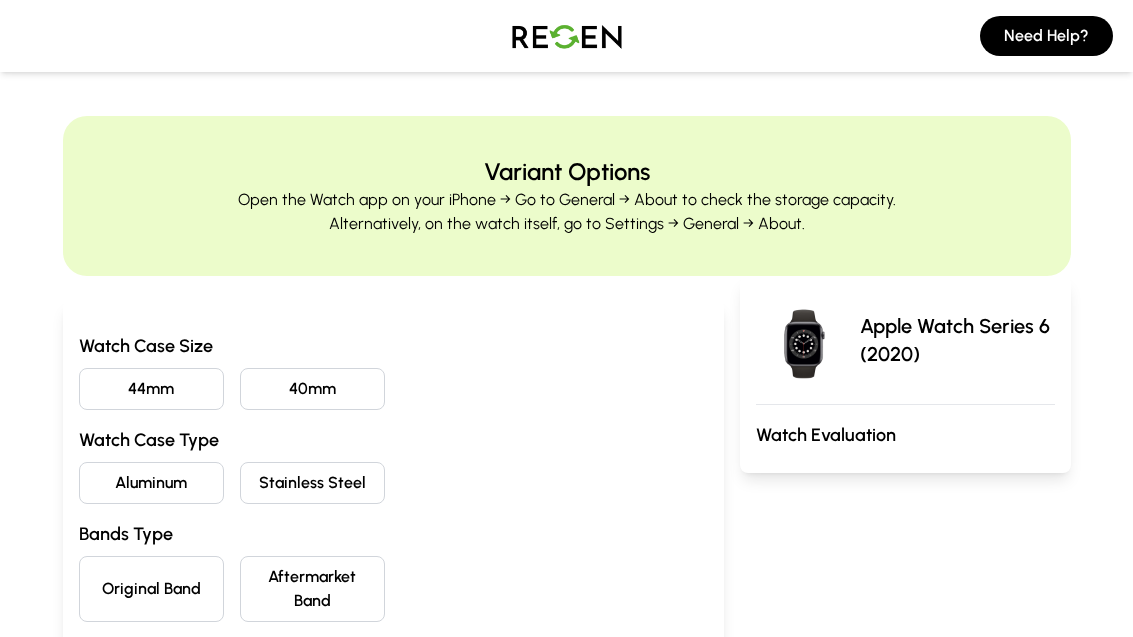 click on "44mm" at bounding box center [151, 389] 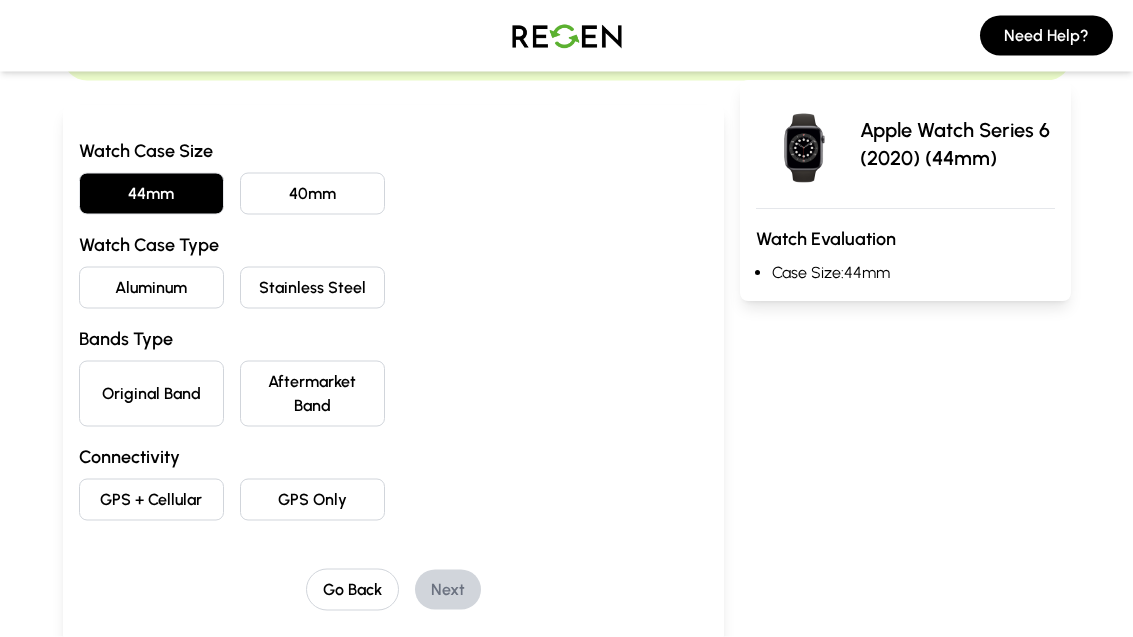 click on "Aluminum" at bounding box center (151, 288) 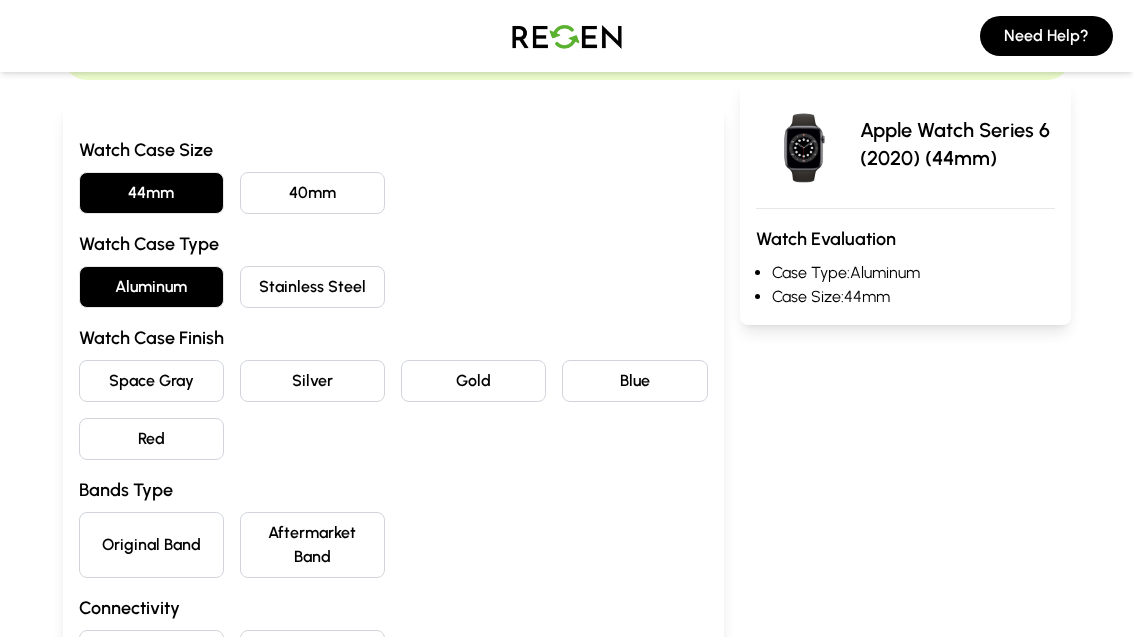 click on "Blue" at bounding box center [634, 381] 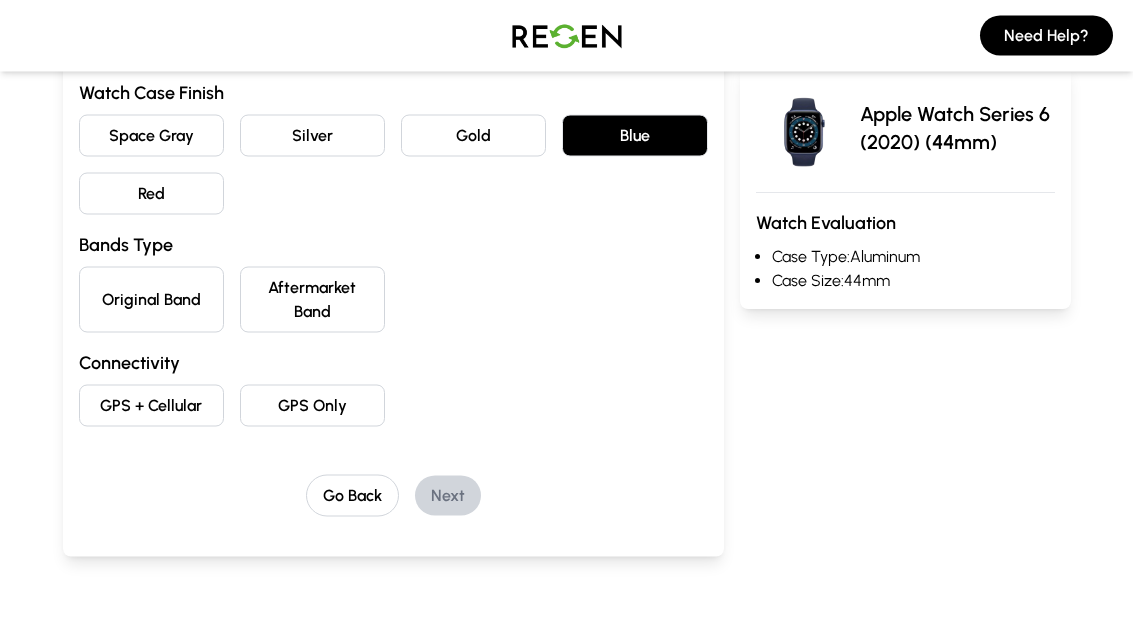 click on "Original Band" at bounding box center [151, 300] 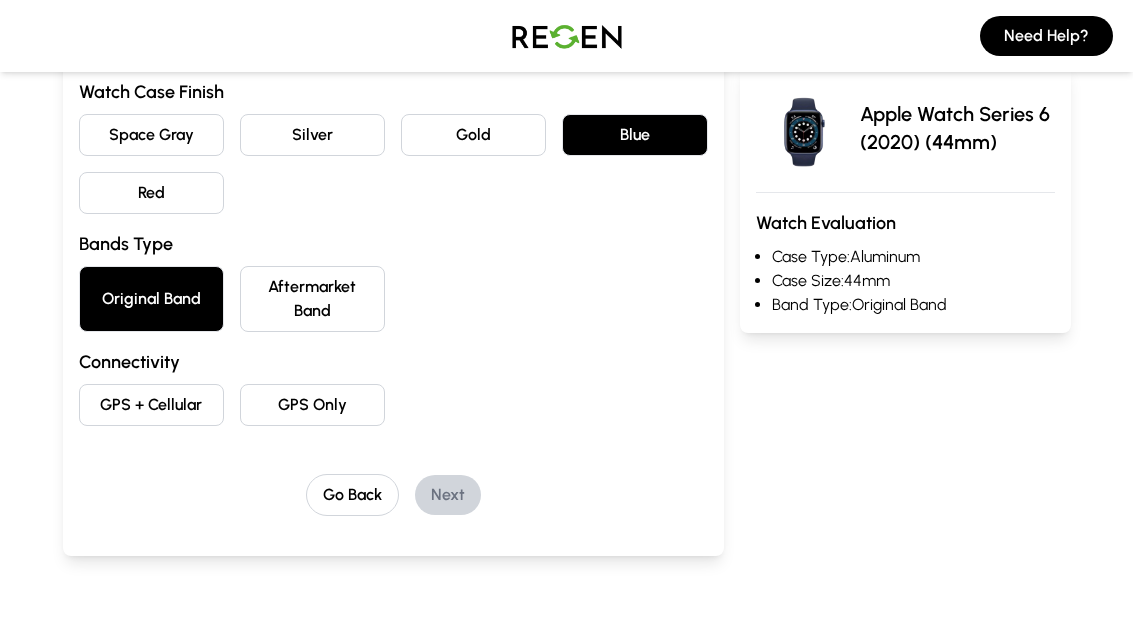 click on "GPS Only" at bounding box center [312, 405] 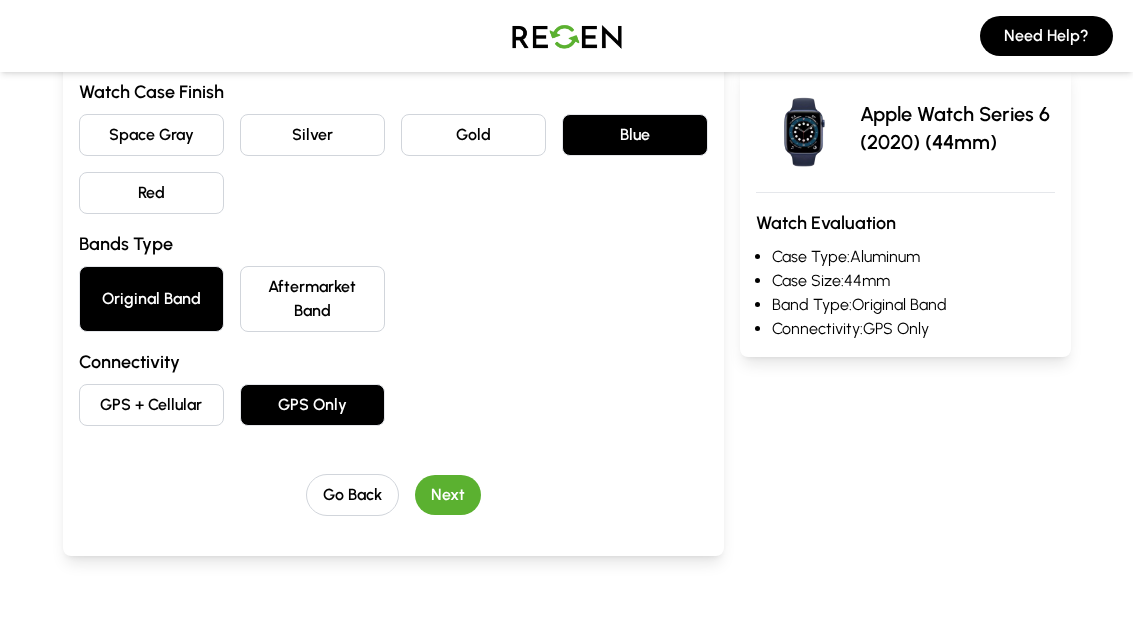 click on "Next" at bounding box center (448, 495) 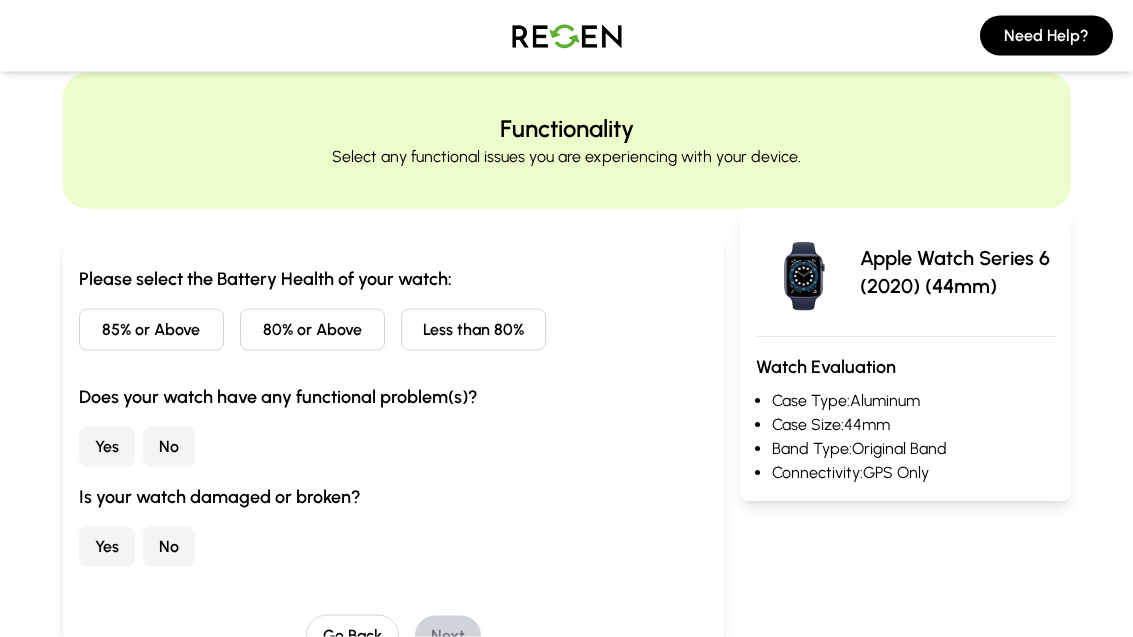scroll, scrollTop: 0, scrollLeft: 0, axis: both 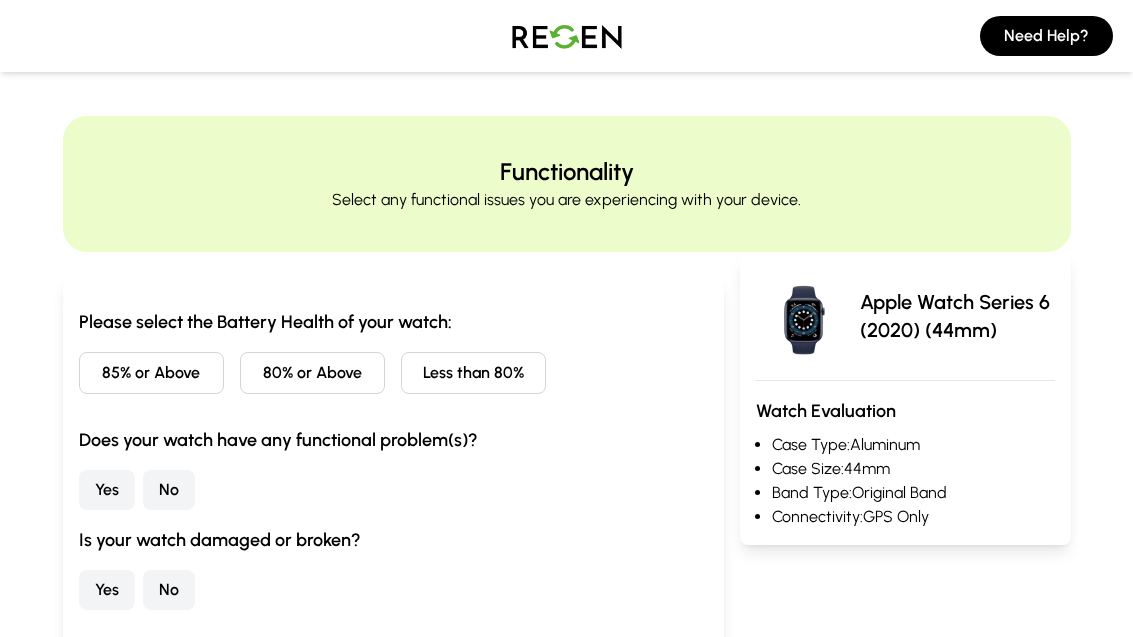 click on "Less than 80%" at bounding box center (473, 373) 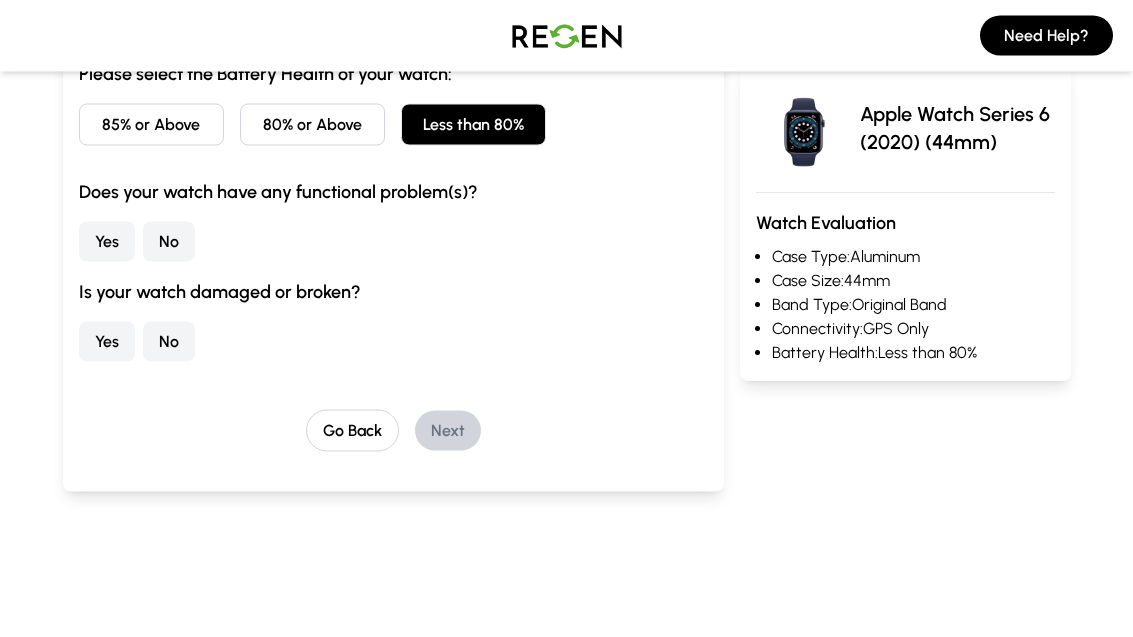scroll, scrollTop: 249, scrollLeft: 0, axis: vertical 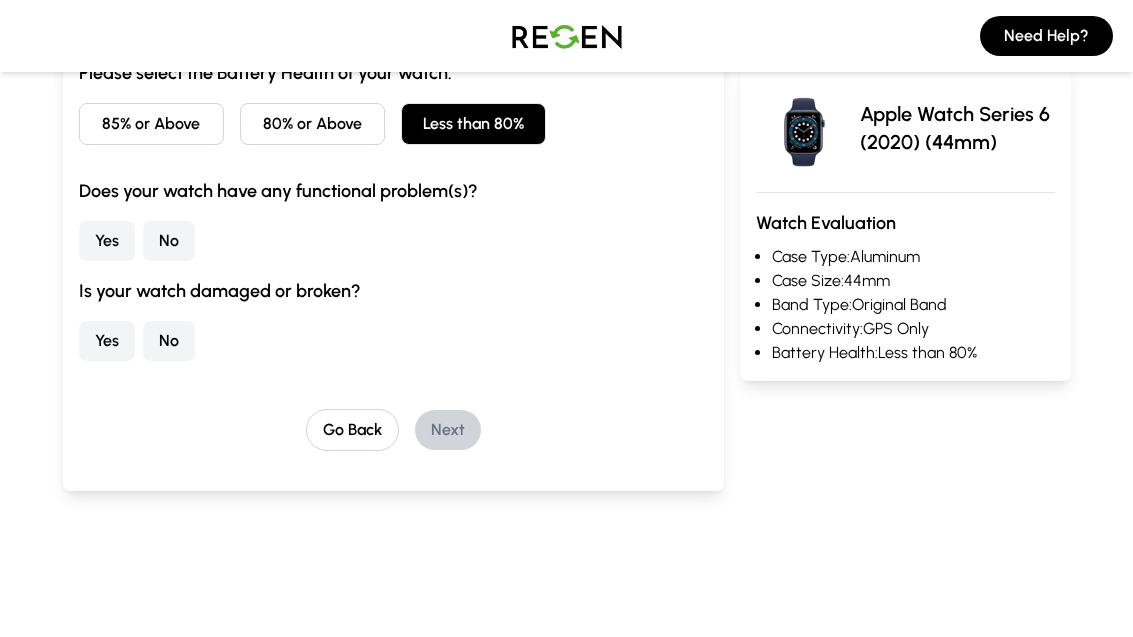 click on "No" at bounding box center (169, 241) 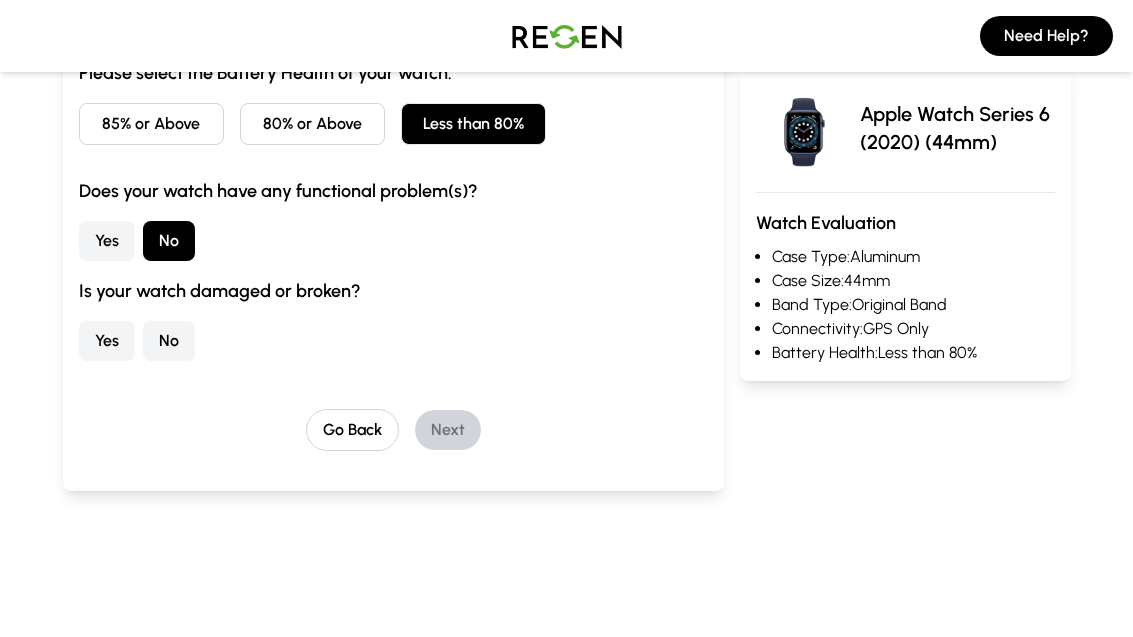 click on "No" at bounding box center (169, 341) 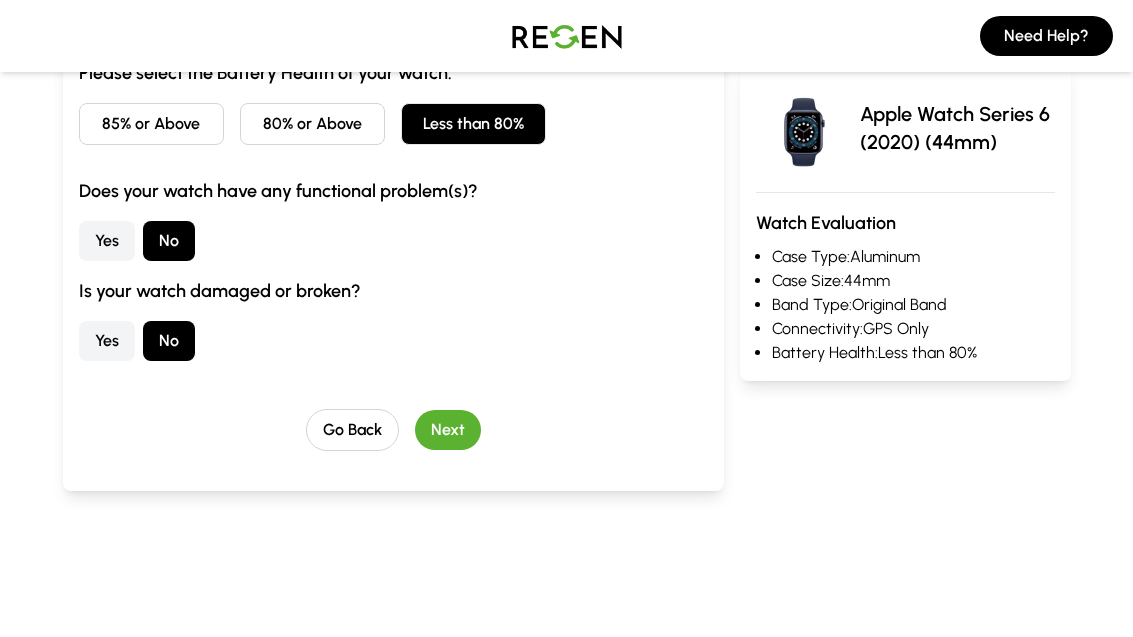 click on "Next" at bounding box center (448, 430) 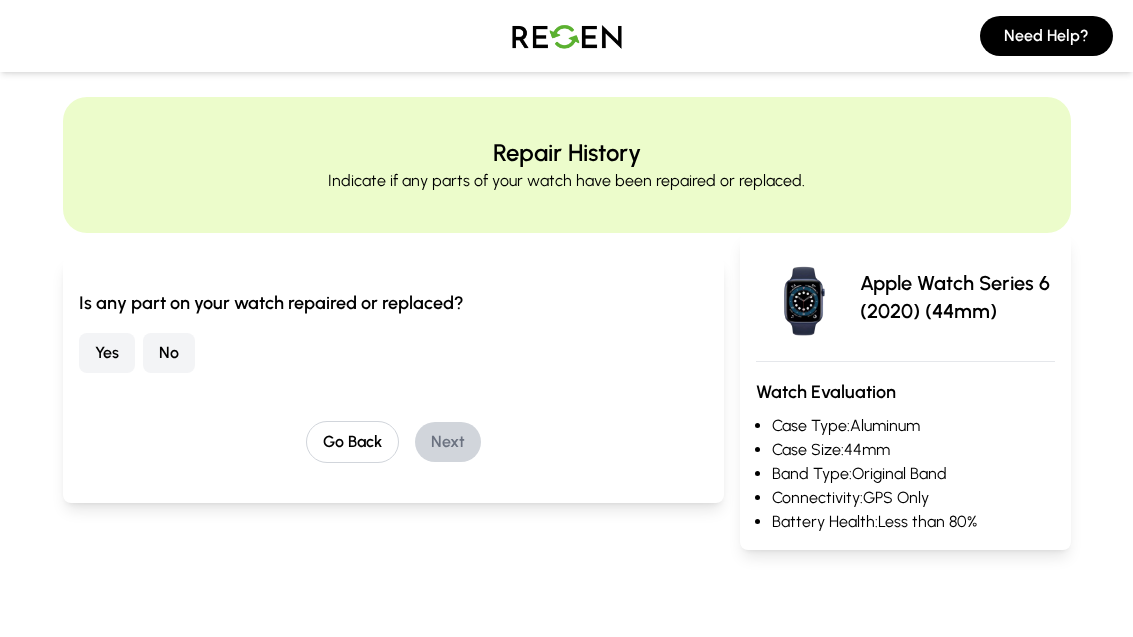scroll, scrollTop: 0, scrollLeft: 0, axis: both 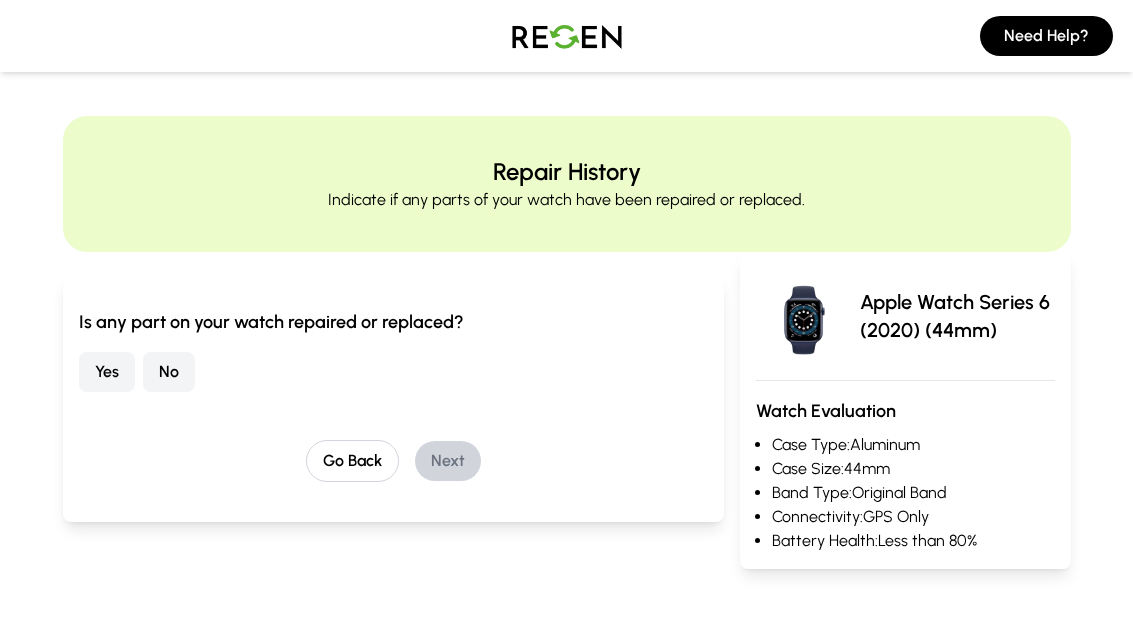 click on "No" at bounding box center [169, 372] 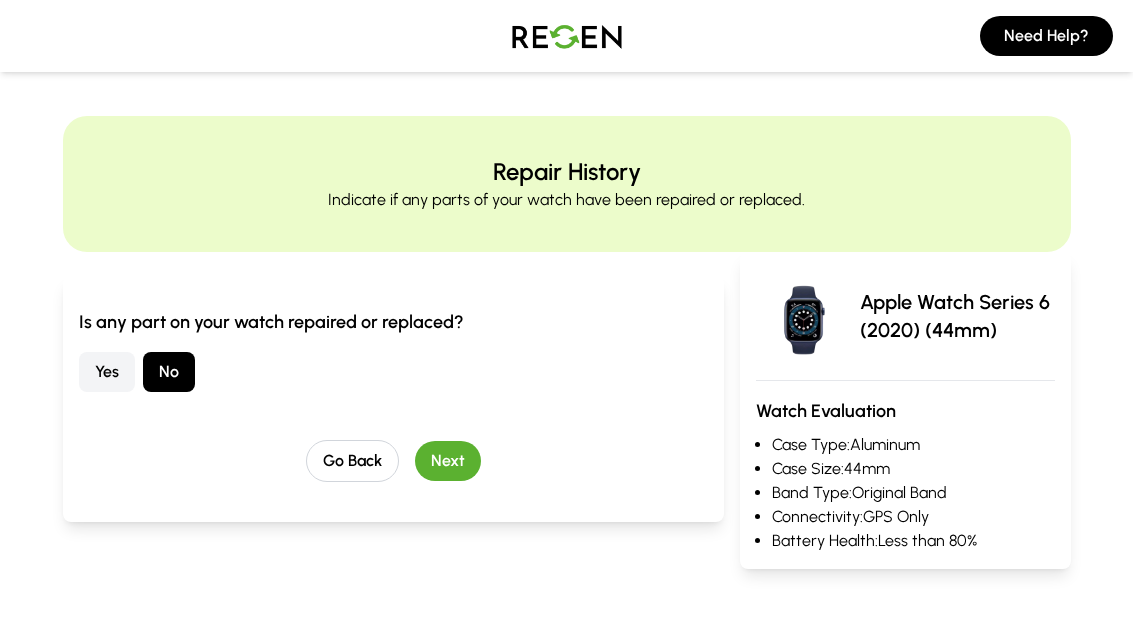click on "Next" at bounding box center (448, 461) 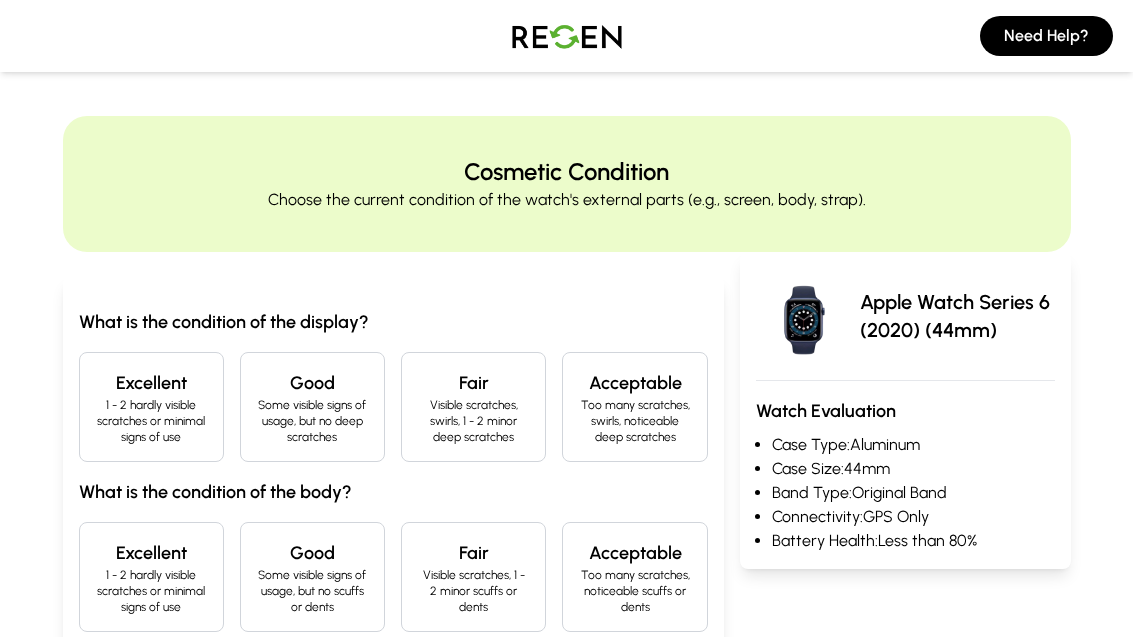 click on "Excellent" at bounding box center (151, 383) 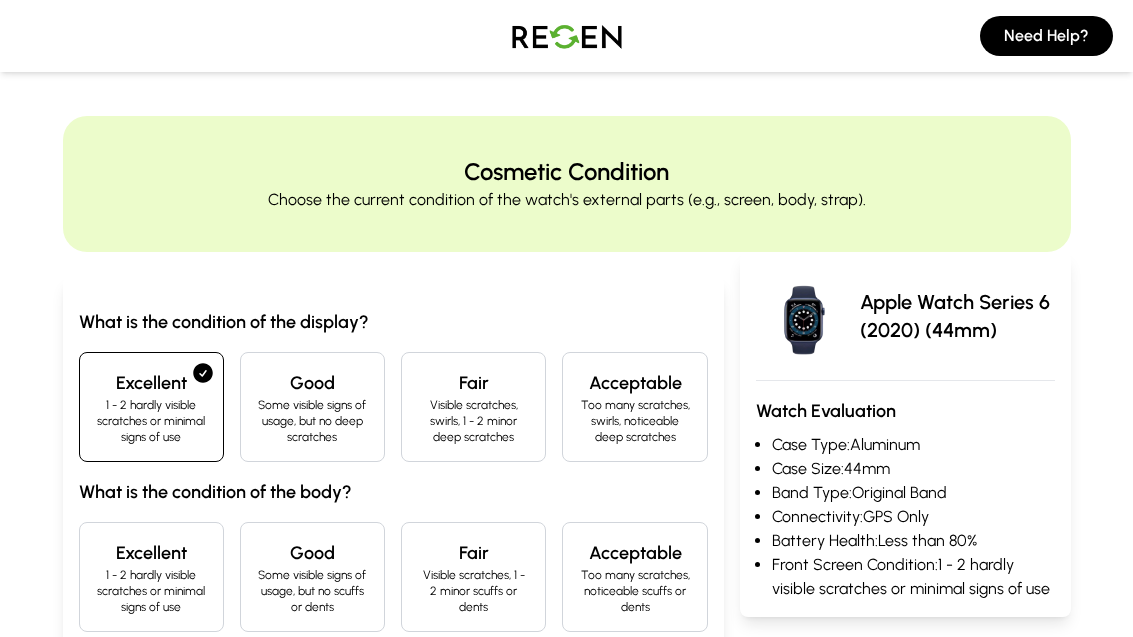 click on "Excellent" at bounding box center (151, 553) 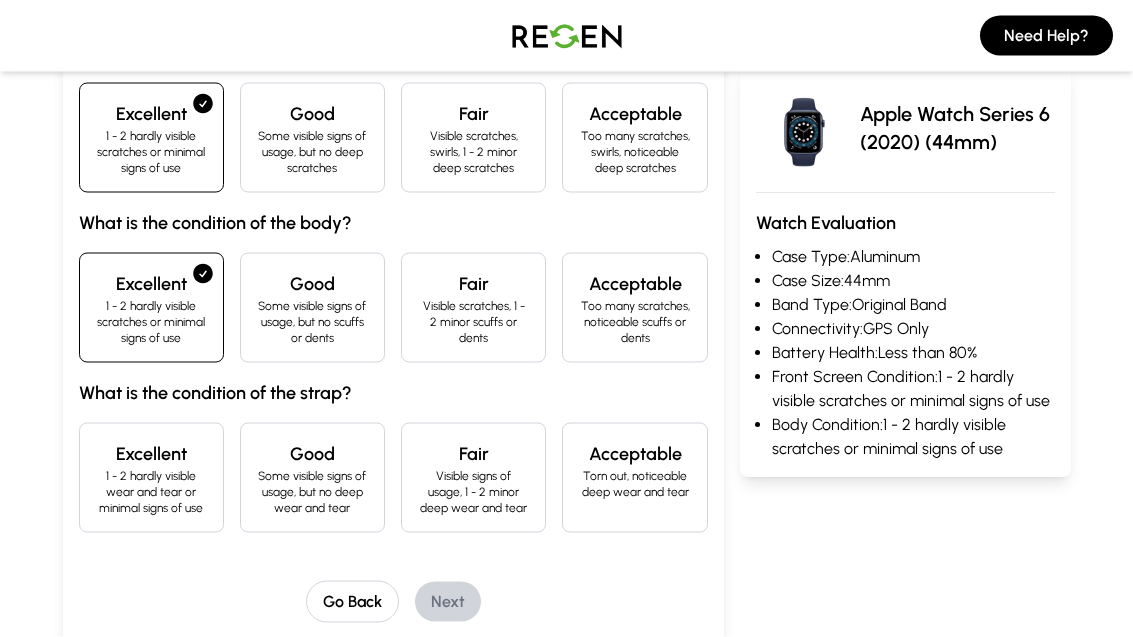 scroll, scrollTop: 291, scrollLeft: 0, axis: vertical 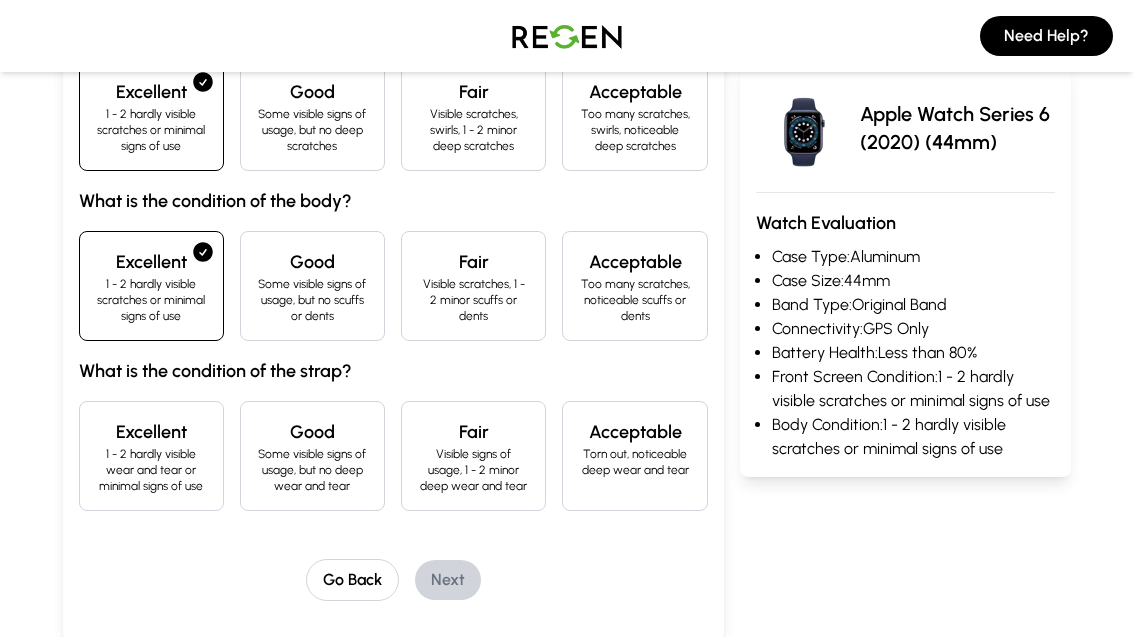 click on "1 - 2 hardly visible wear and tear or minimal signs of use" at bounding box center (151, 470) 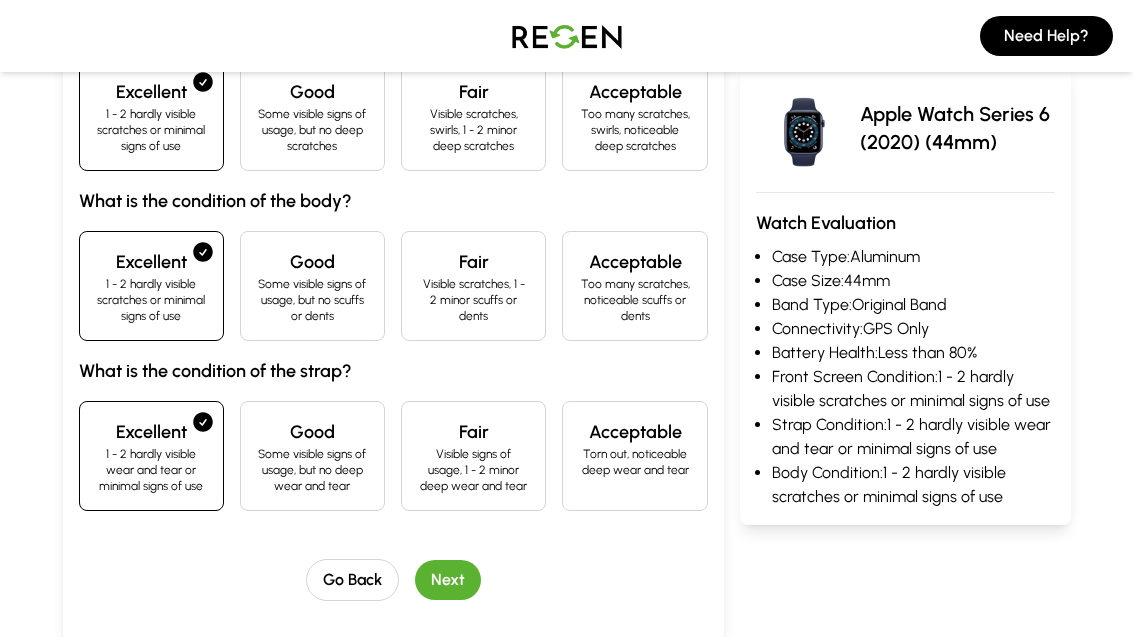click on "Next" at bounding box center [448, 580] 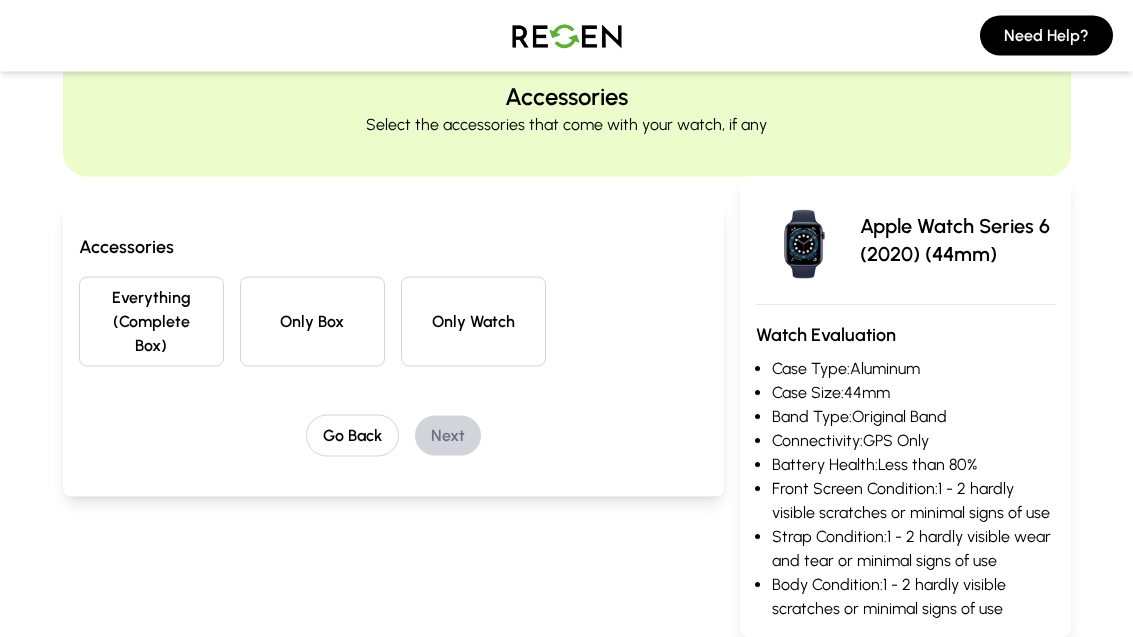 scroll, scrollTop: 0, scrollLeft: 0, axis: both 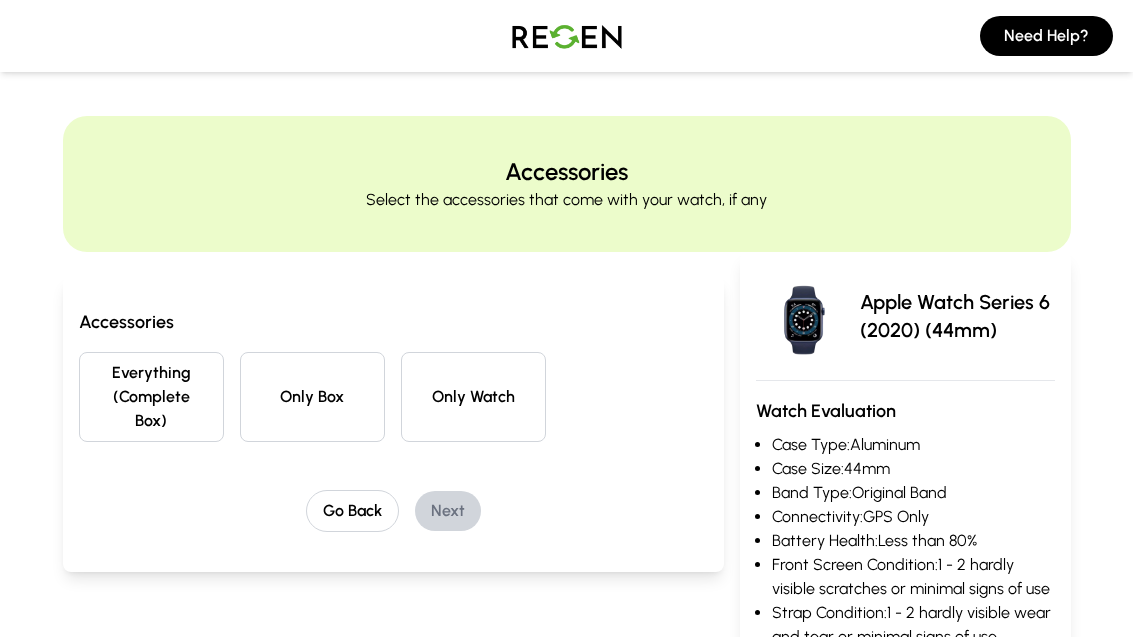 click on "Everything (Complete Box)" at bounding box center [151, 397] 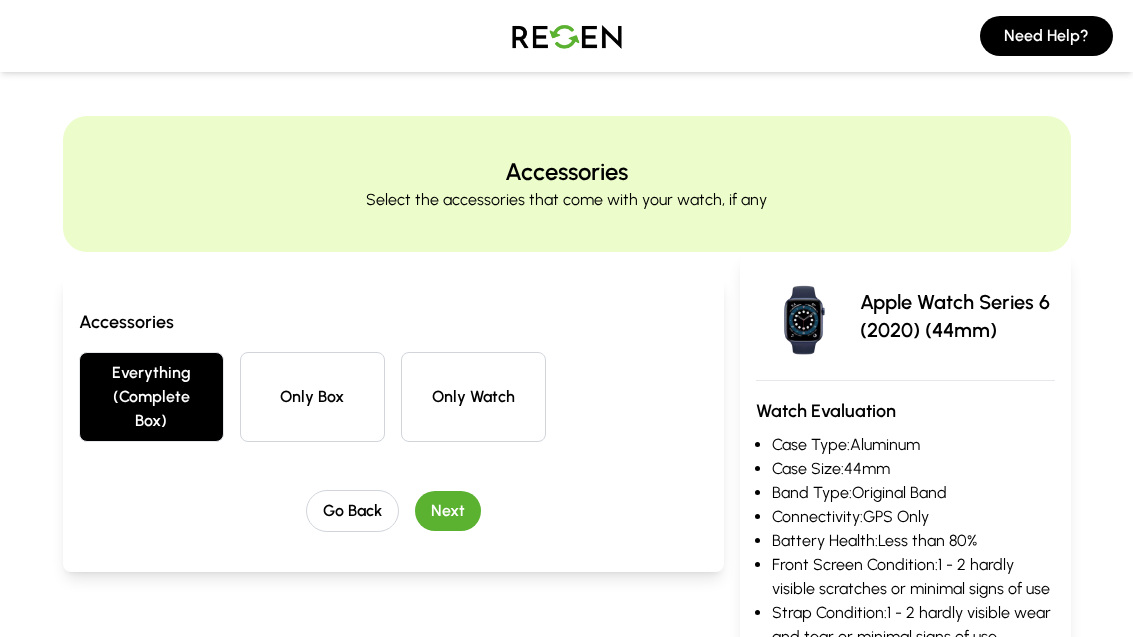 click on "Next" at bounding box center (448, 511) 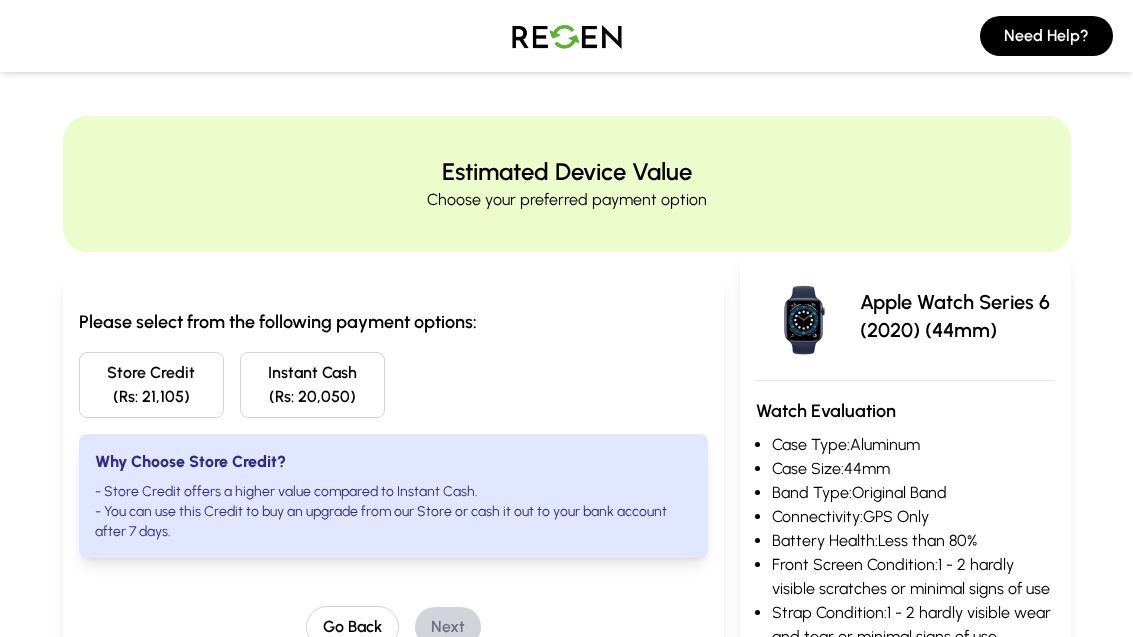 click on "Store Credit (Rs: 21,105)" at bounding box center [151, 385] 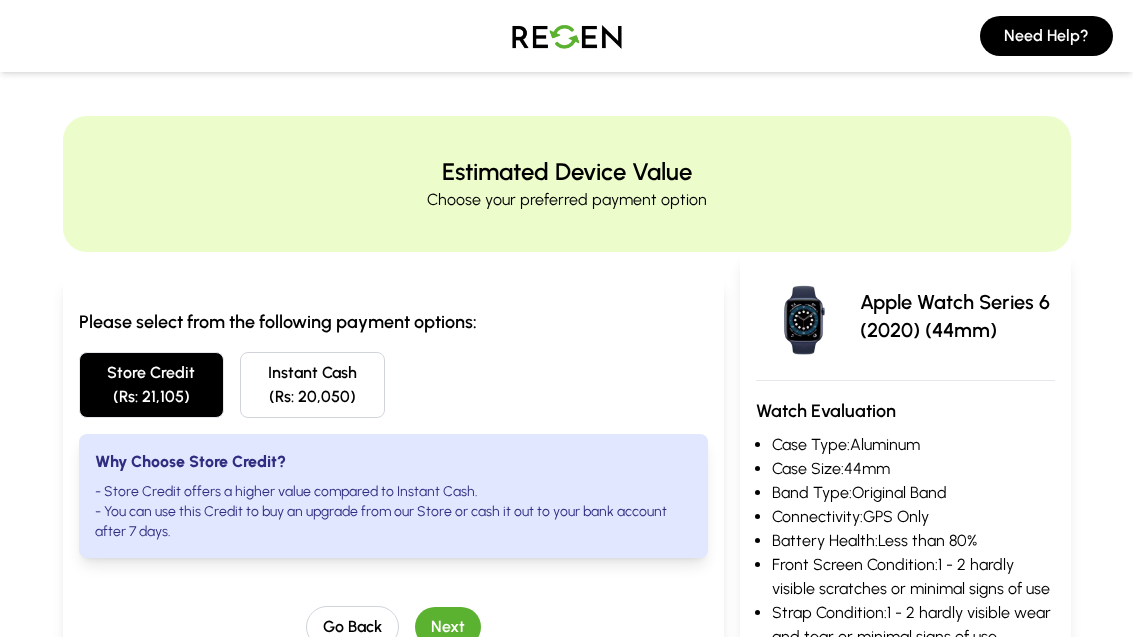 click on "Next" at bounding box center (448, 627) 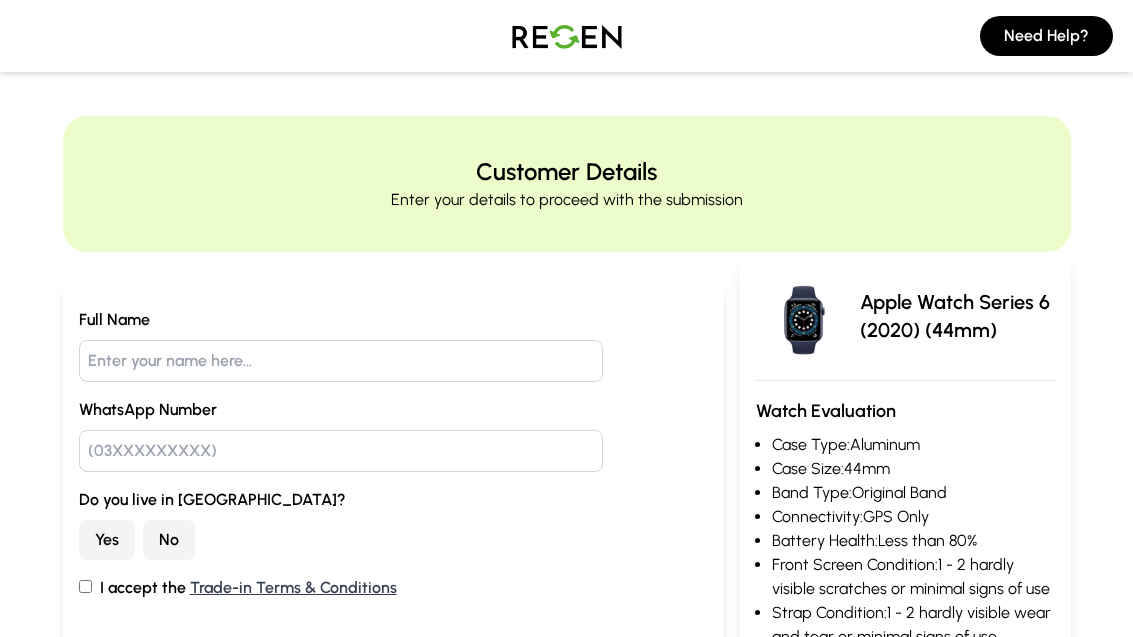 click on "No" at bounding box center (169, 540) 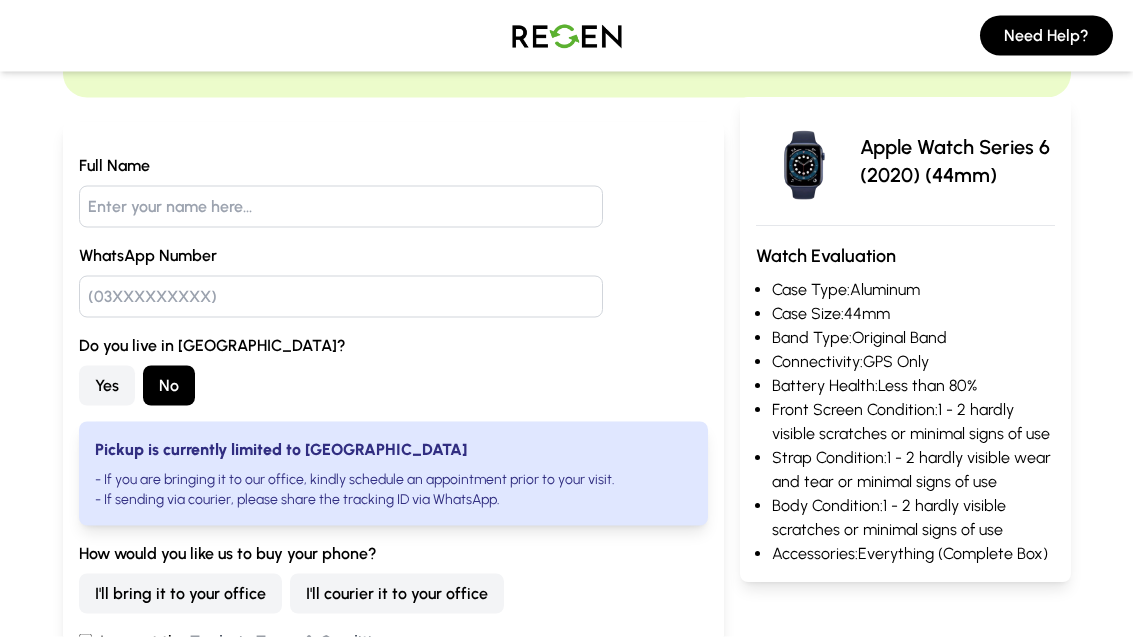 scroll, scrollTop: 0, scrollLeft: 0, axis: both 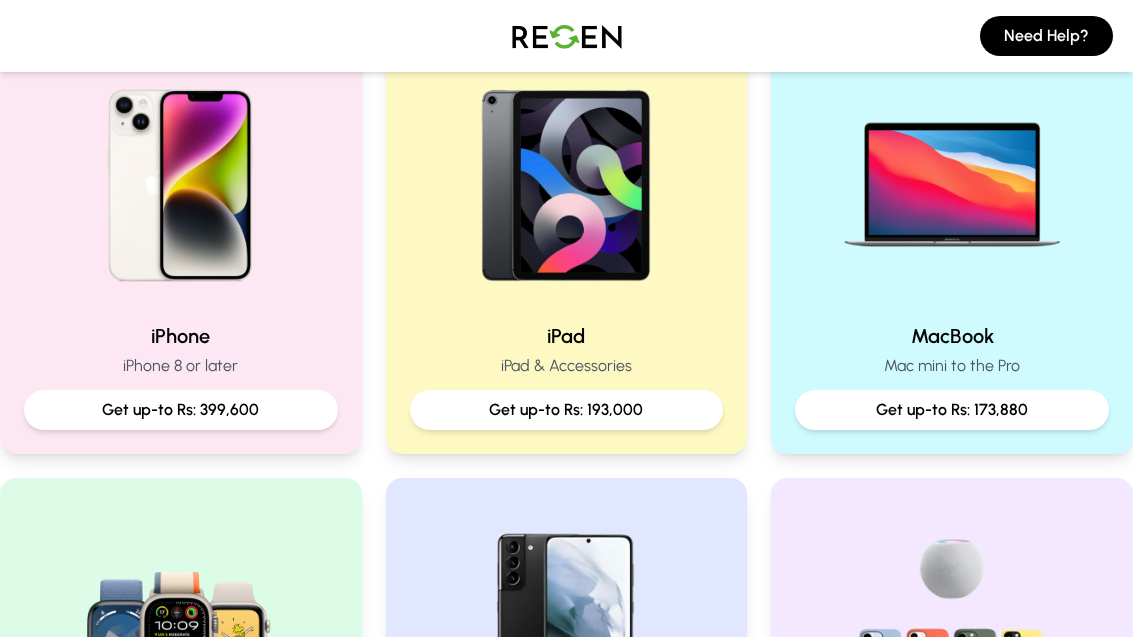 click at bounding box center (181, 178) 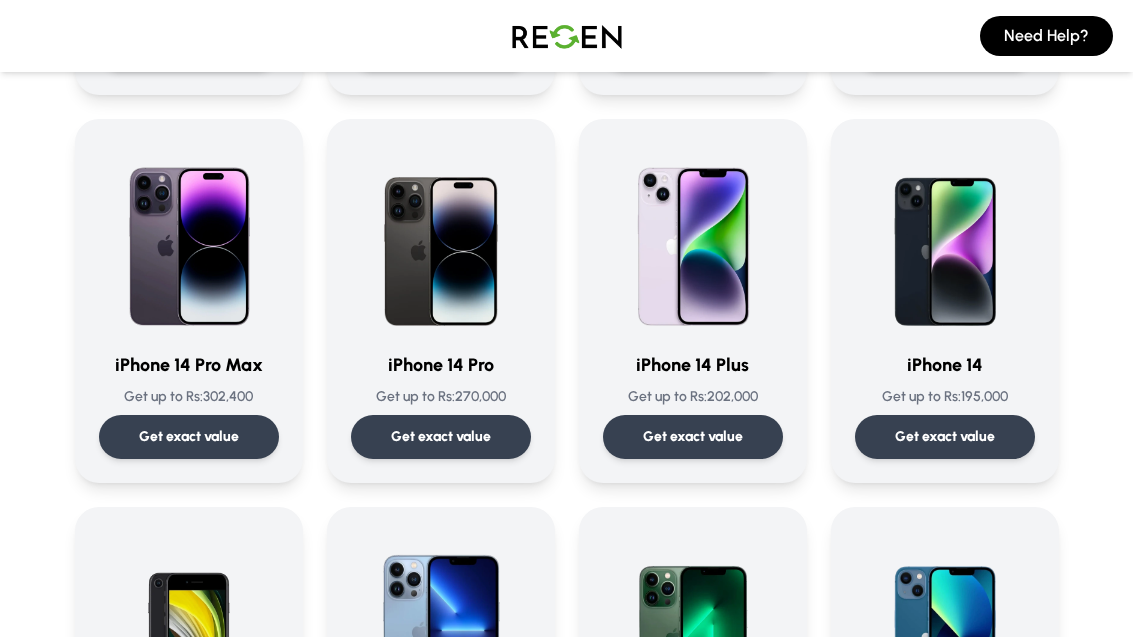 scroll, scrollTop: 501, scrollLeft: 0, axis: vertical 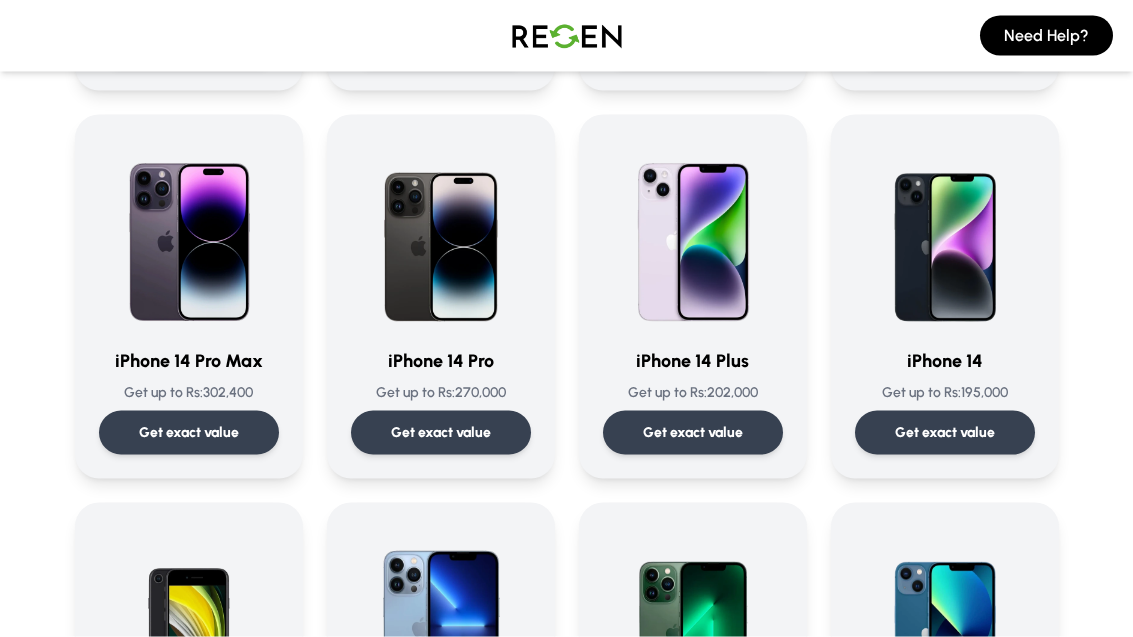 click at bounding box center (189, 235) 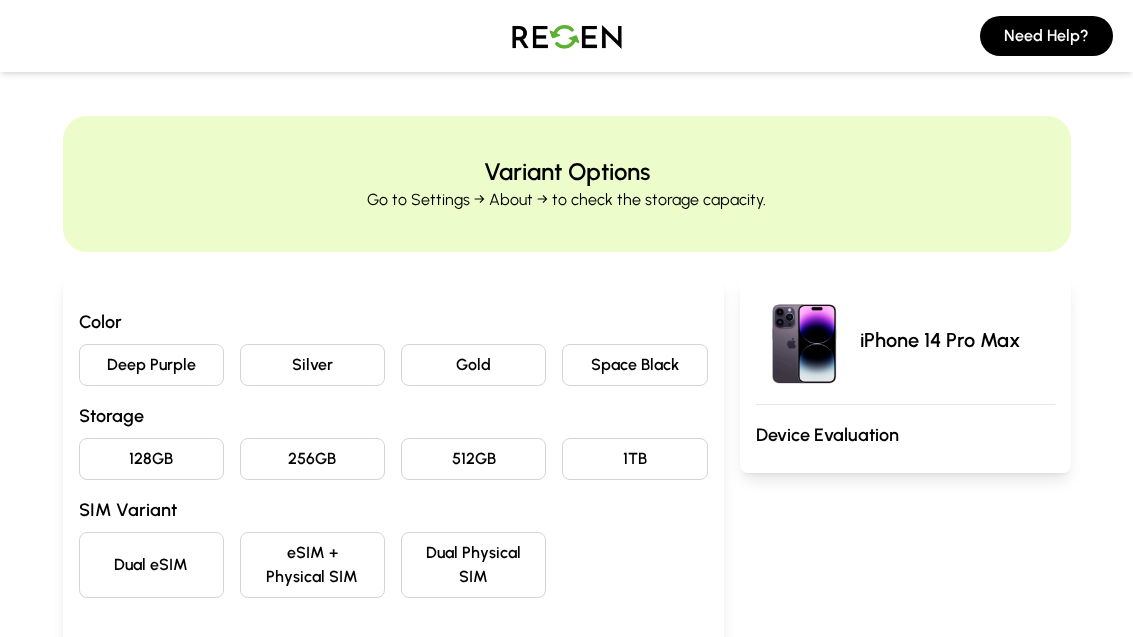 click on "Gold" at bounding box center (473, 365) 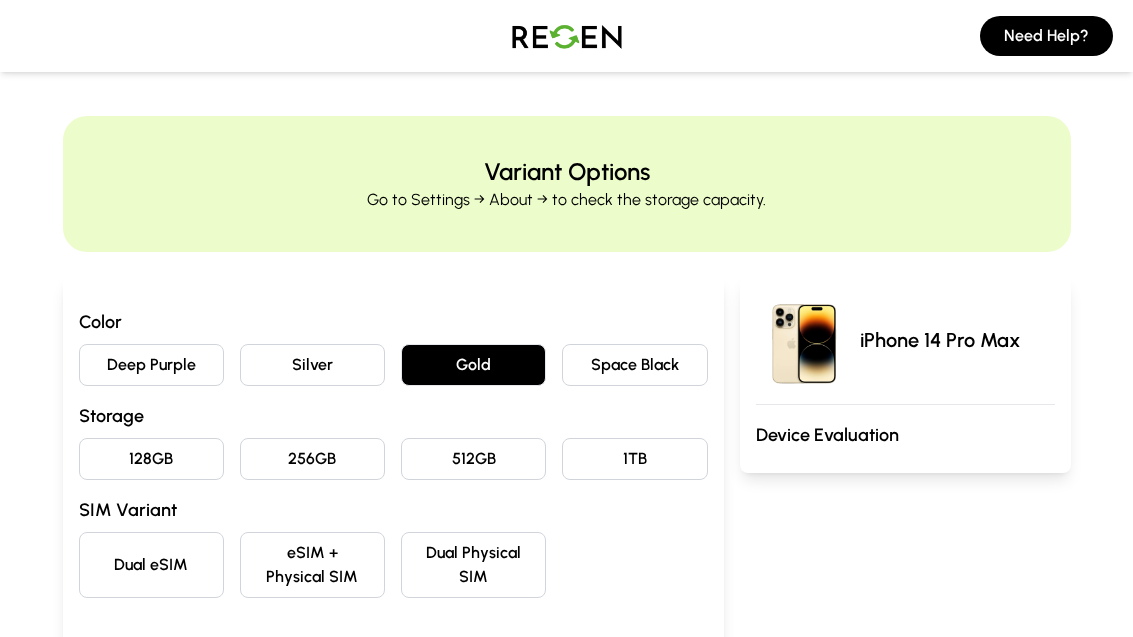 click on "256GB" at bounding box center (312, 459) 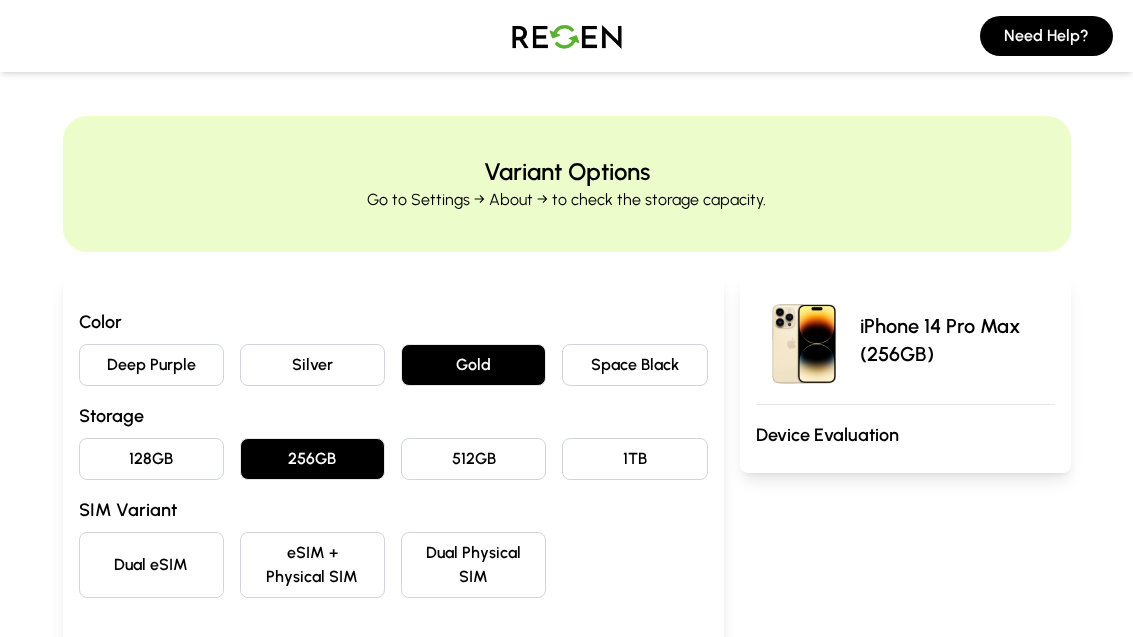 click on "Dual eSIM" at bounding box center [151, 565] 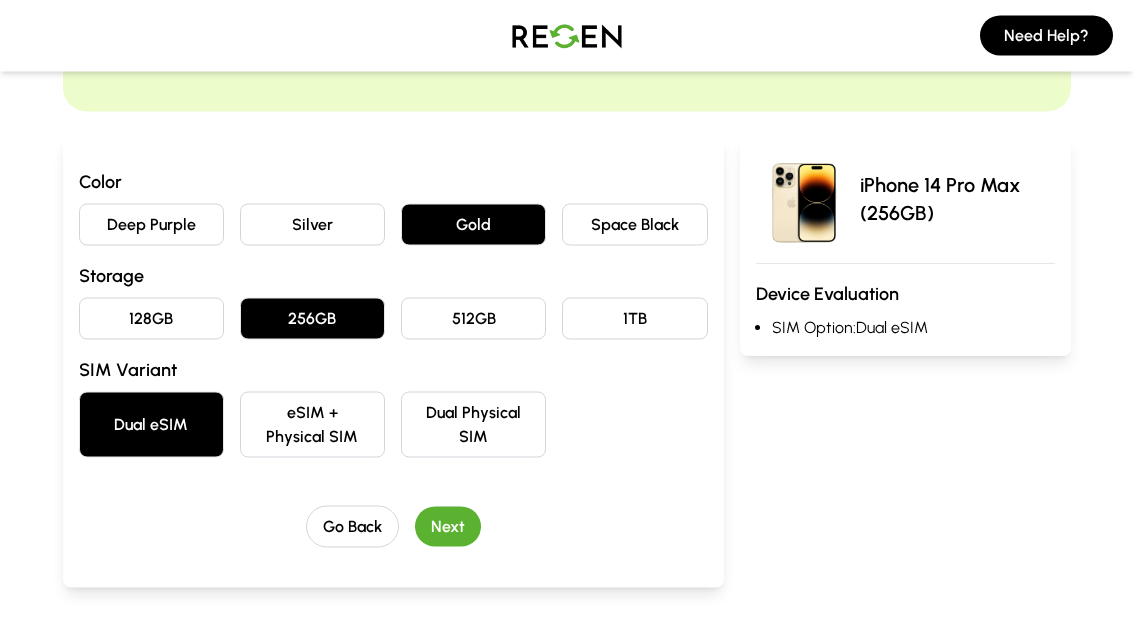 click on "Next" at bounding box center (448, 527) 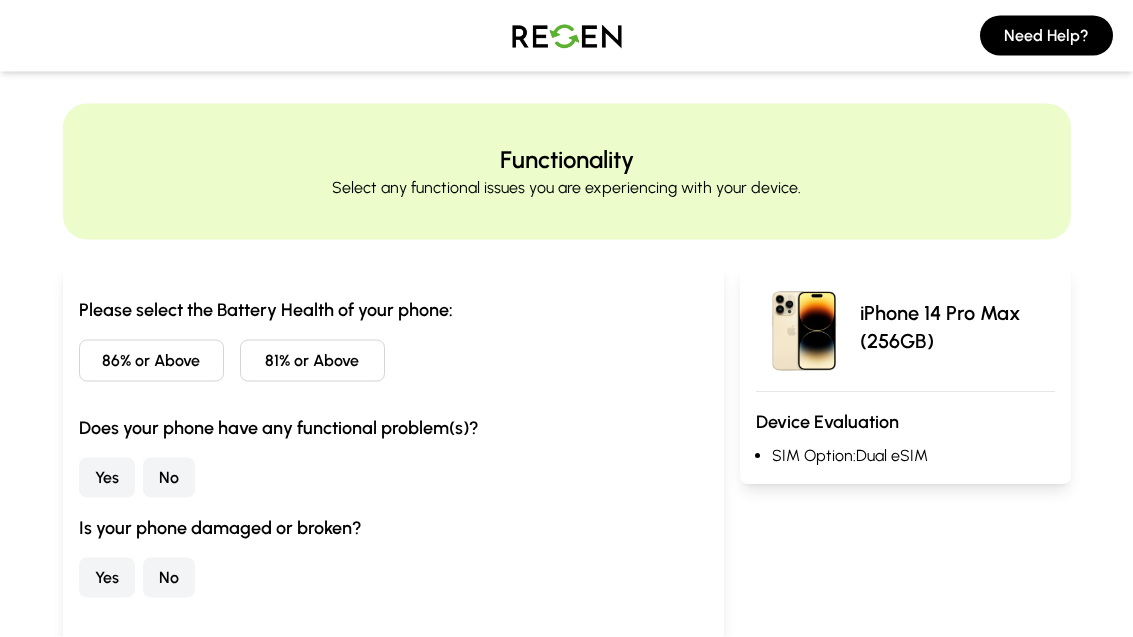 scroll, scrollTop: 0, scrollLeft: 0, axis: both 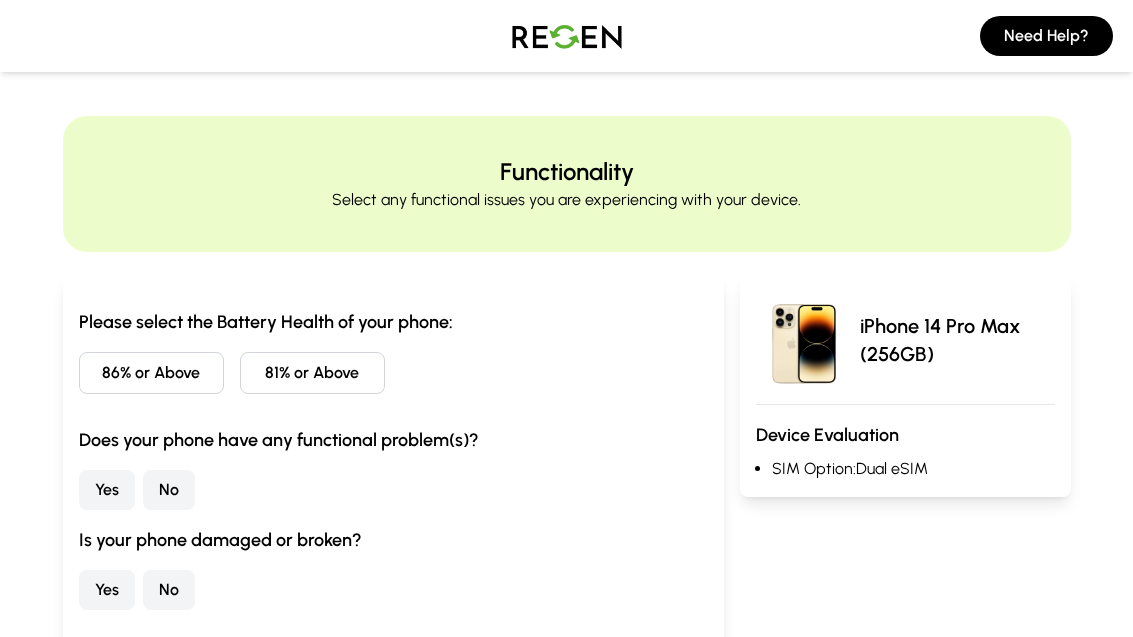click on "86% or Above" at bounding box center (151, 373) 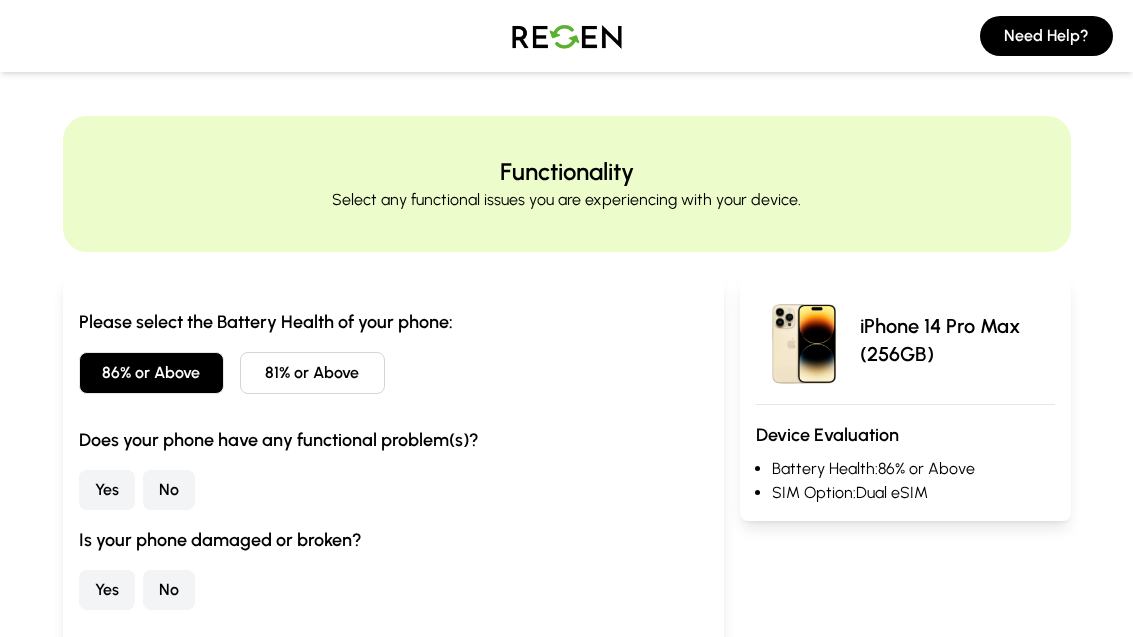 click on "No" at bounding box center (169, 490) 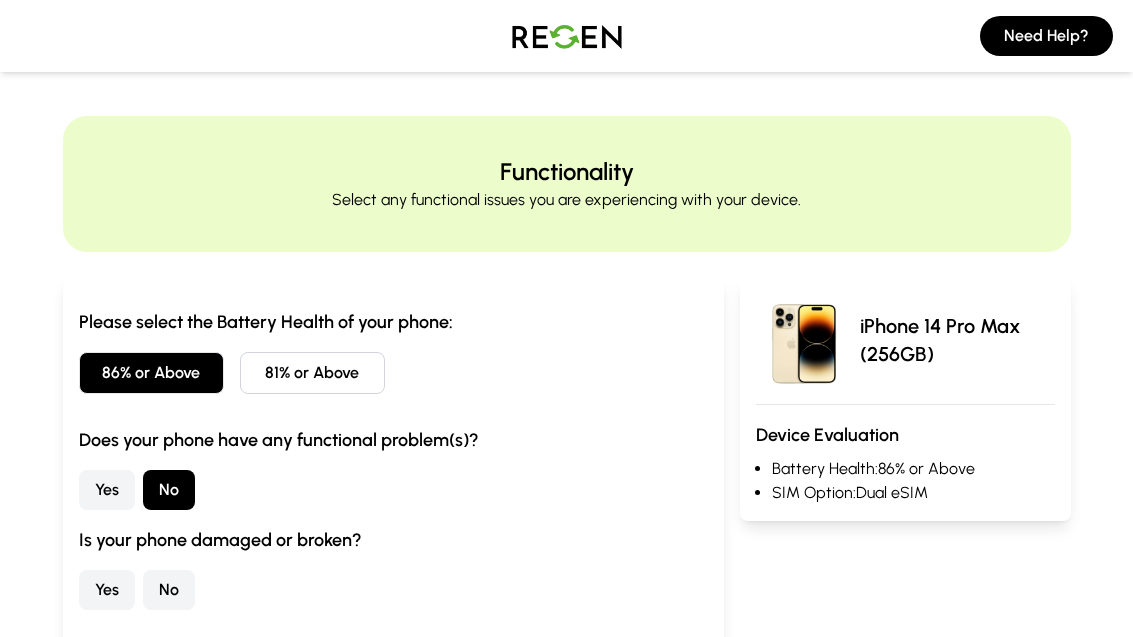 click on "No" at bounding box center (169, 590) 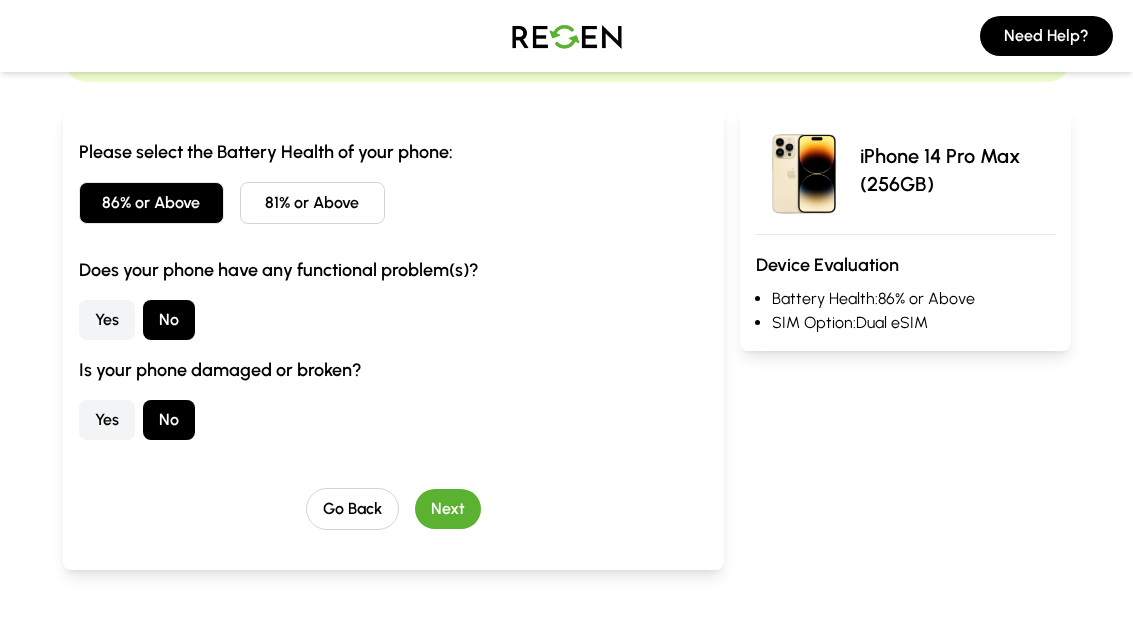 click on "Next" at bounding box center [448, 509] 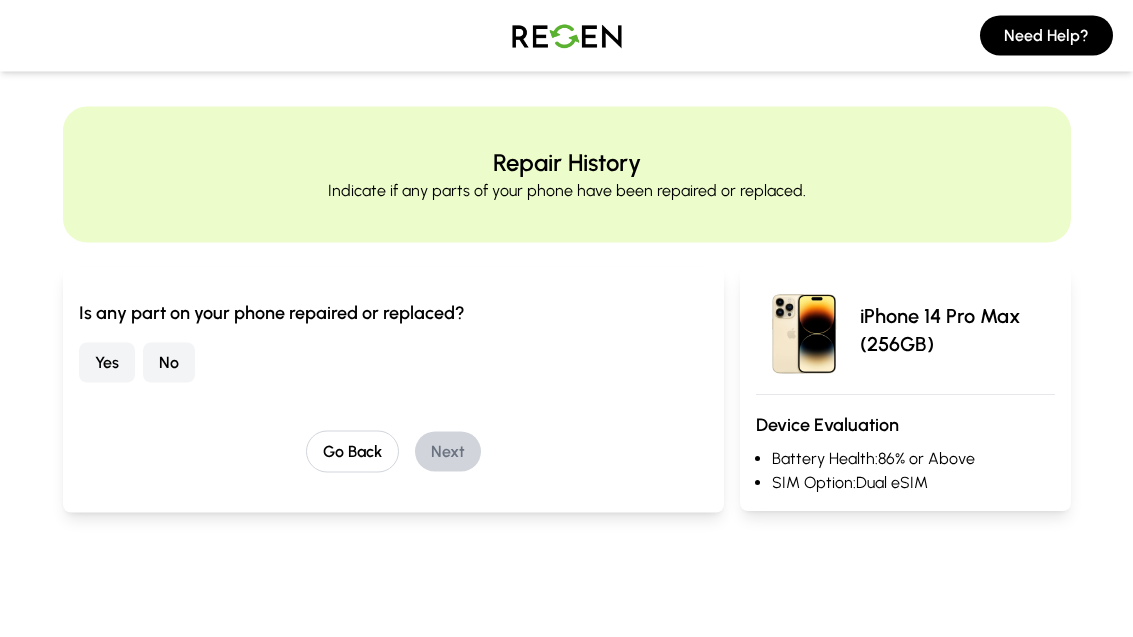 scroll, scrollTop: 0, scrollLeft: 0, axis: both 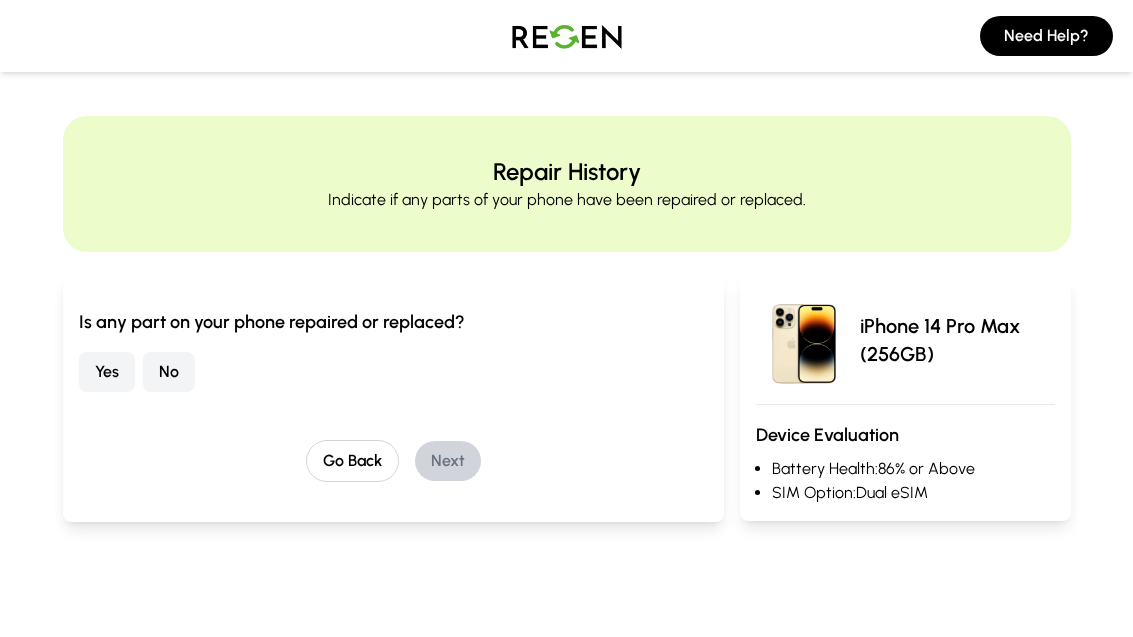 click on "No" at bounding box center [169, 372] 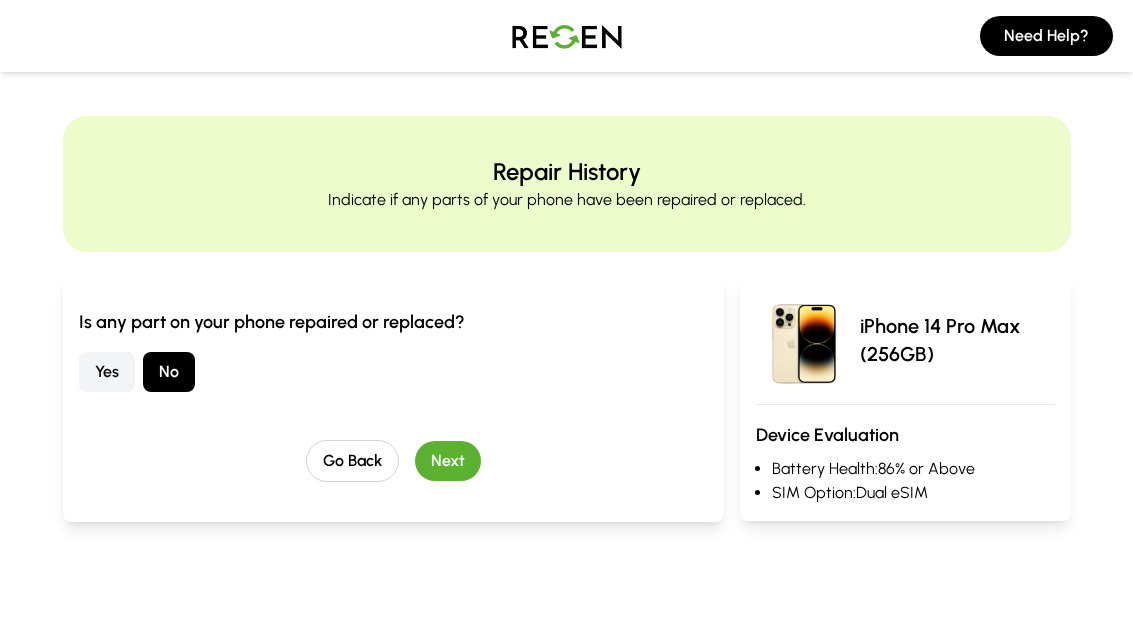 click on "Next" at bounding box center (448, 461) 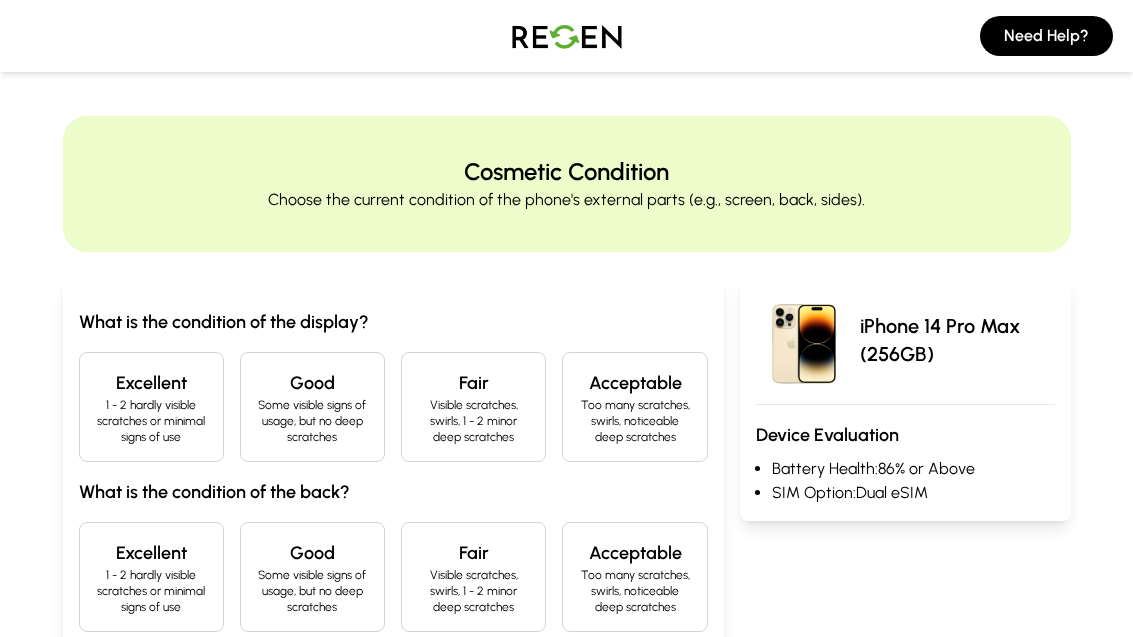click on "Excellent" at bounding box center [151, 383] 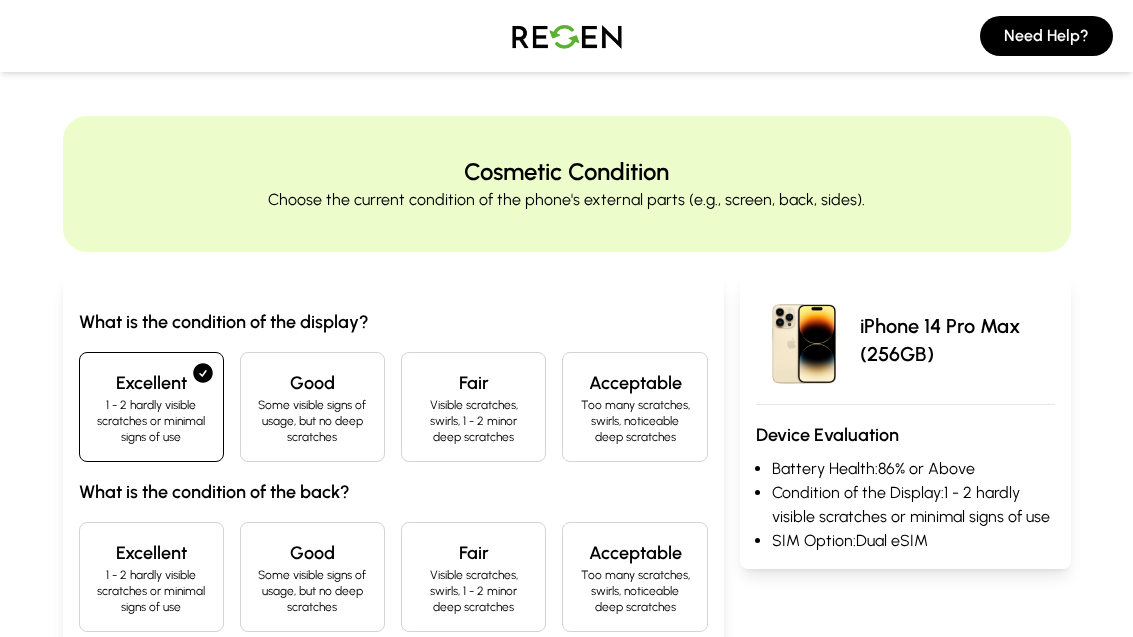 click on "1 - 2 hardly visible scratches or minimal signs of use" at bounding box center (151, 591) 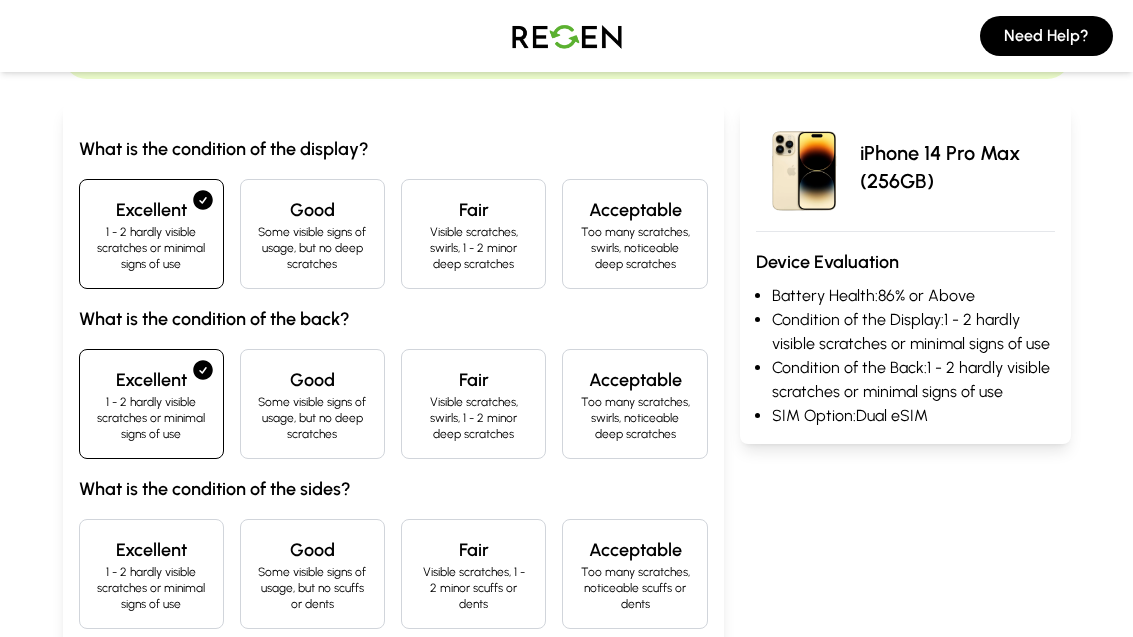 click on "Excellent" at bounding box center [151, 550] 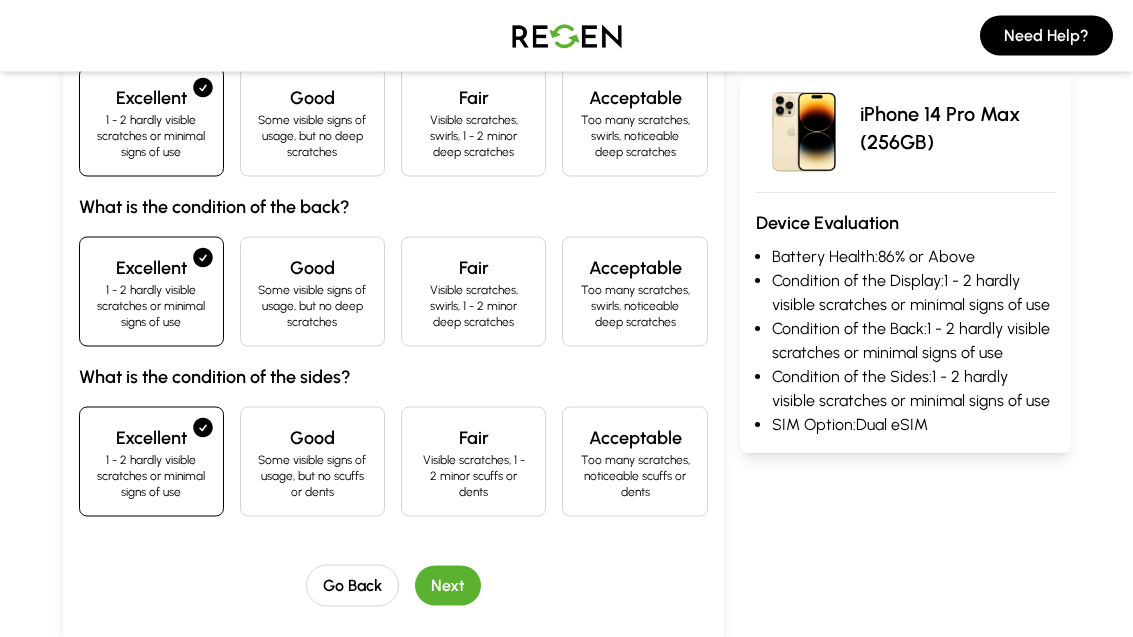 click on "Next" at bounding box center [448, 586] 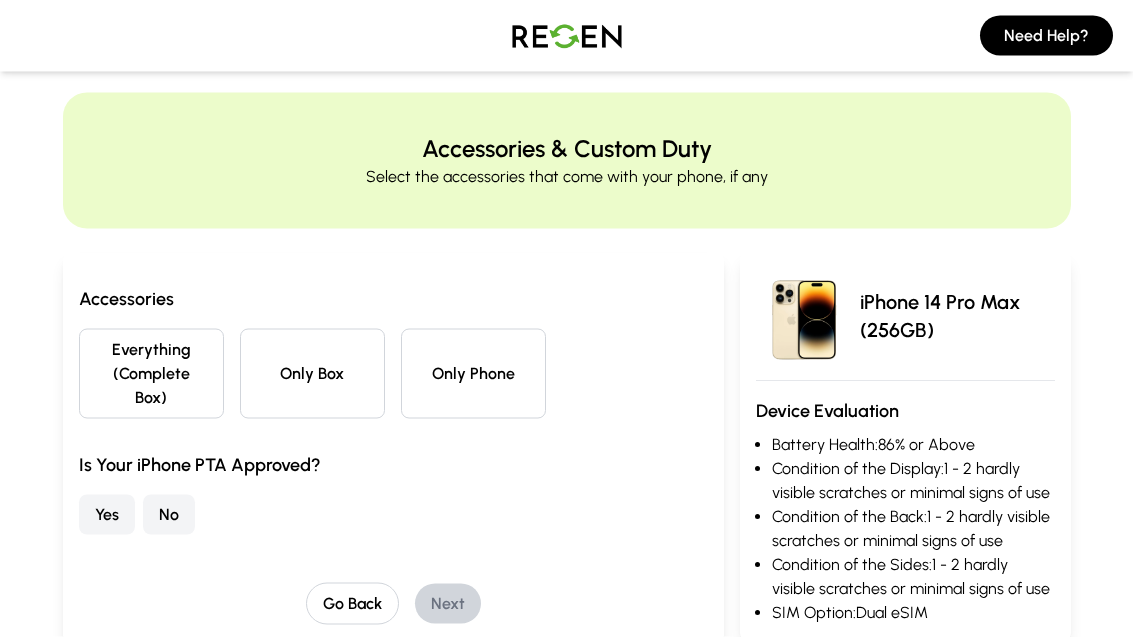 scroll, scrollTop: 0, scrollLeft: 0, axis: both 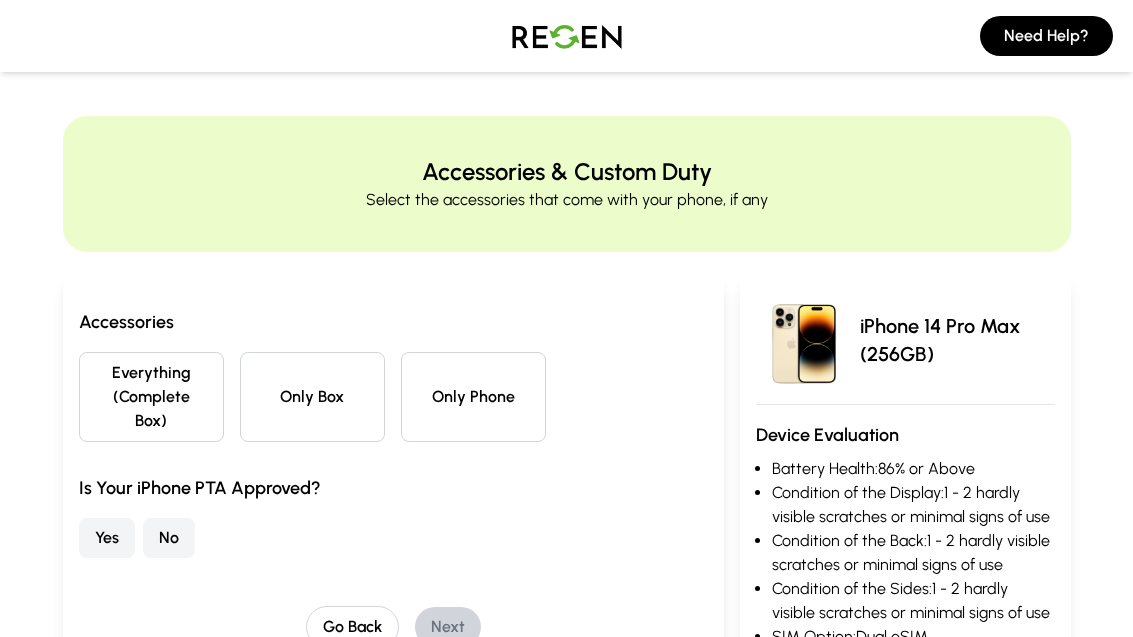 click on "Everything (Complete Box)" at bounding box center (151, 397) 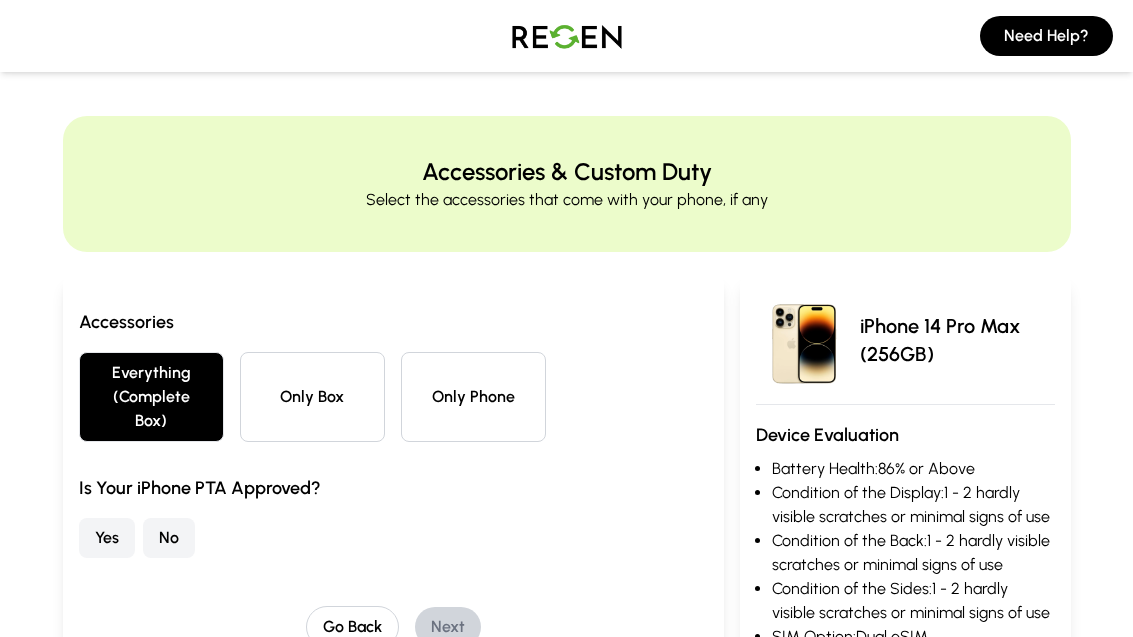 click on "Yes" at bounding box center (107, 538) 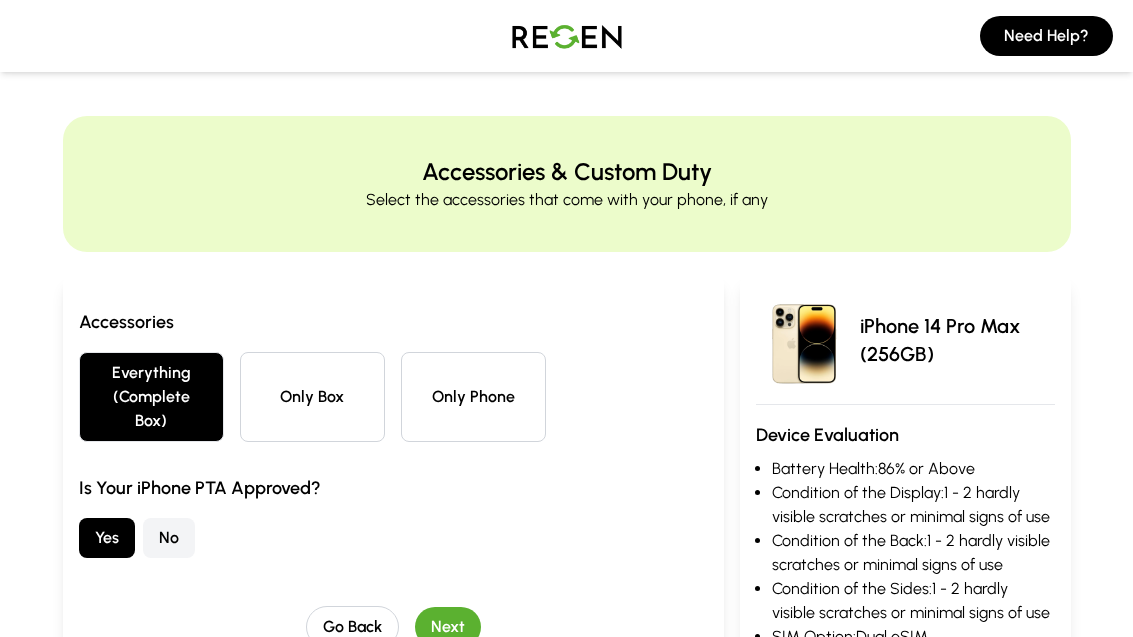 click on "Next" at bounding box center [448, 627] 